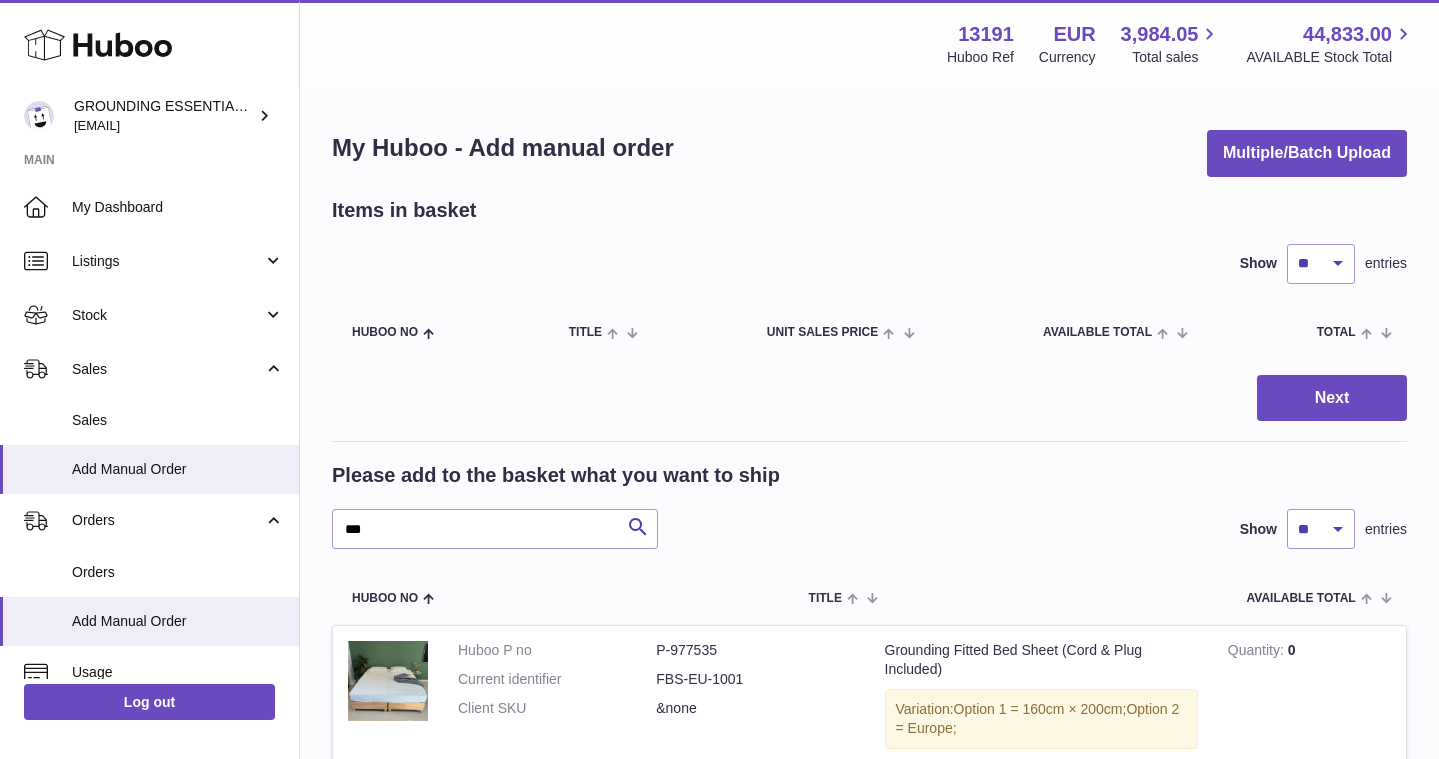 click on "Add Manual Order" at bounding box center [178, 469] 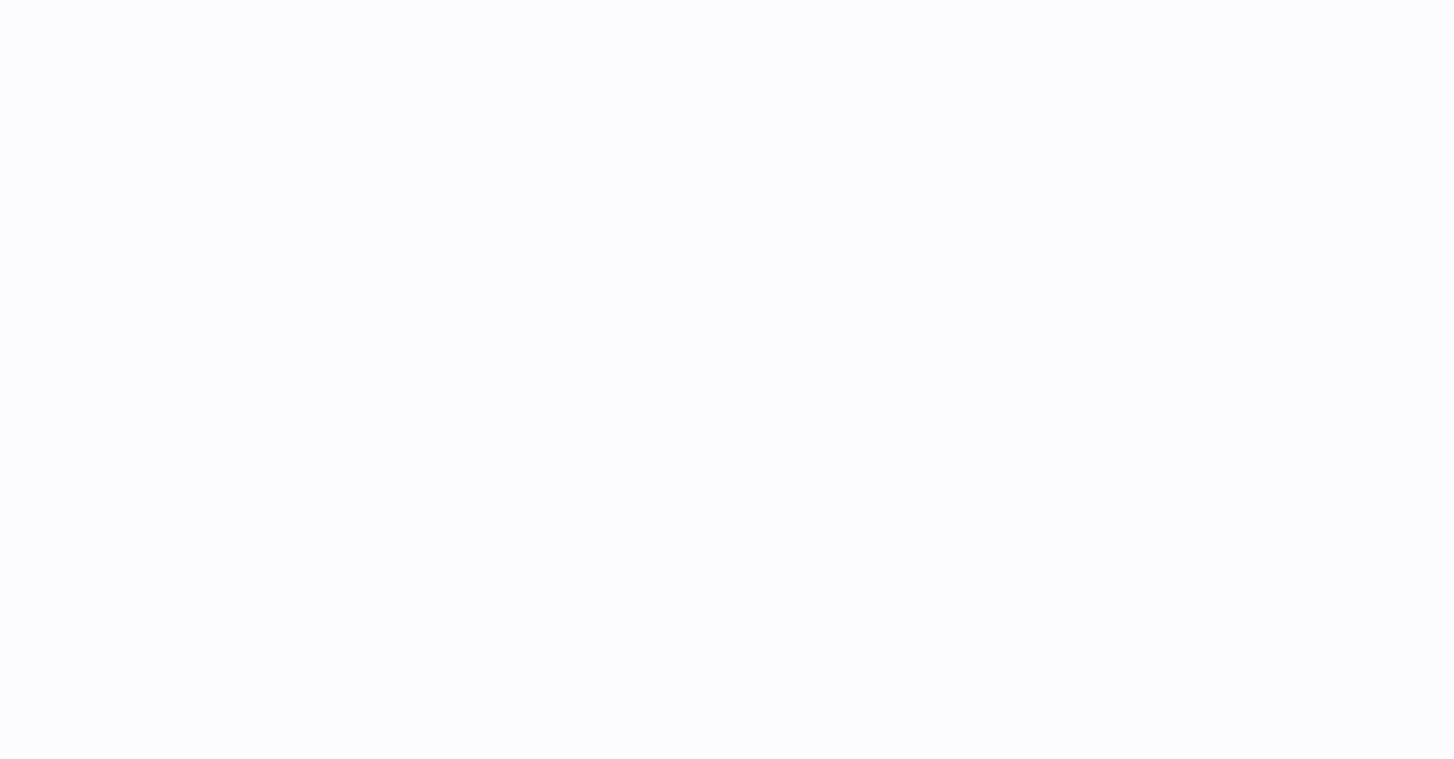 scroll, scrollTop: 0, scrollLeft: 0, axis: both 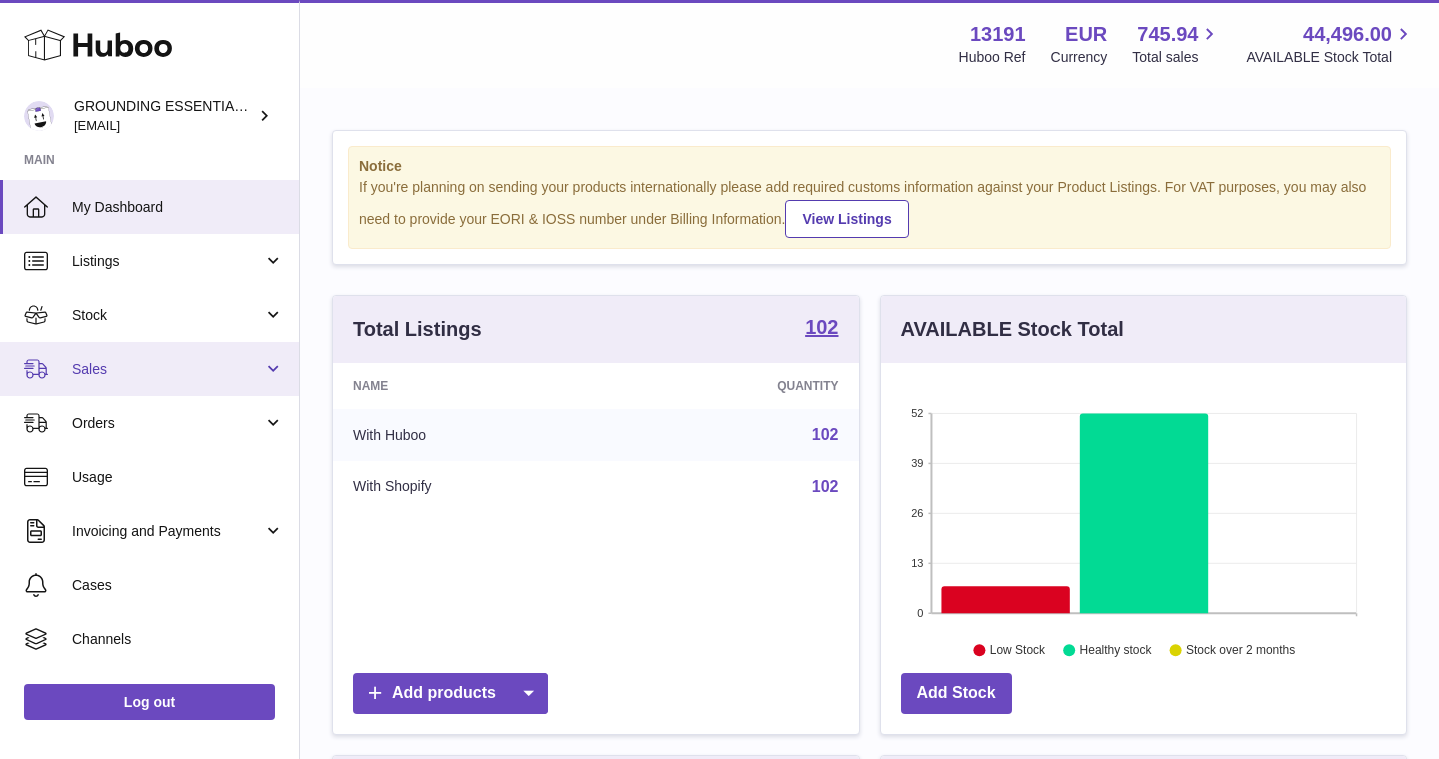 click on "Sales" at bounding box center [167, 369] 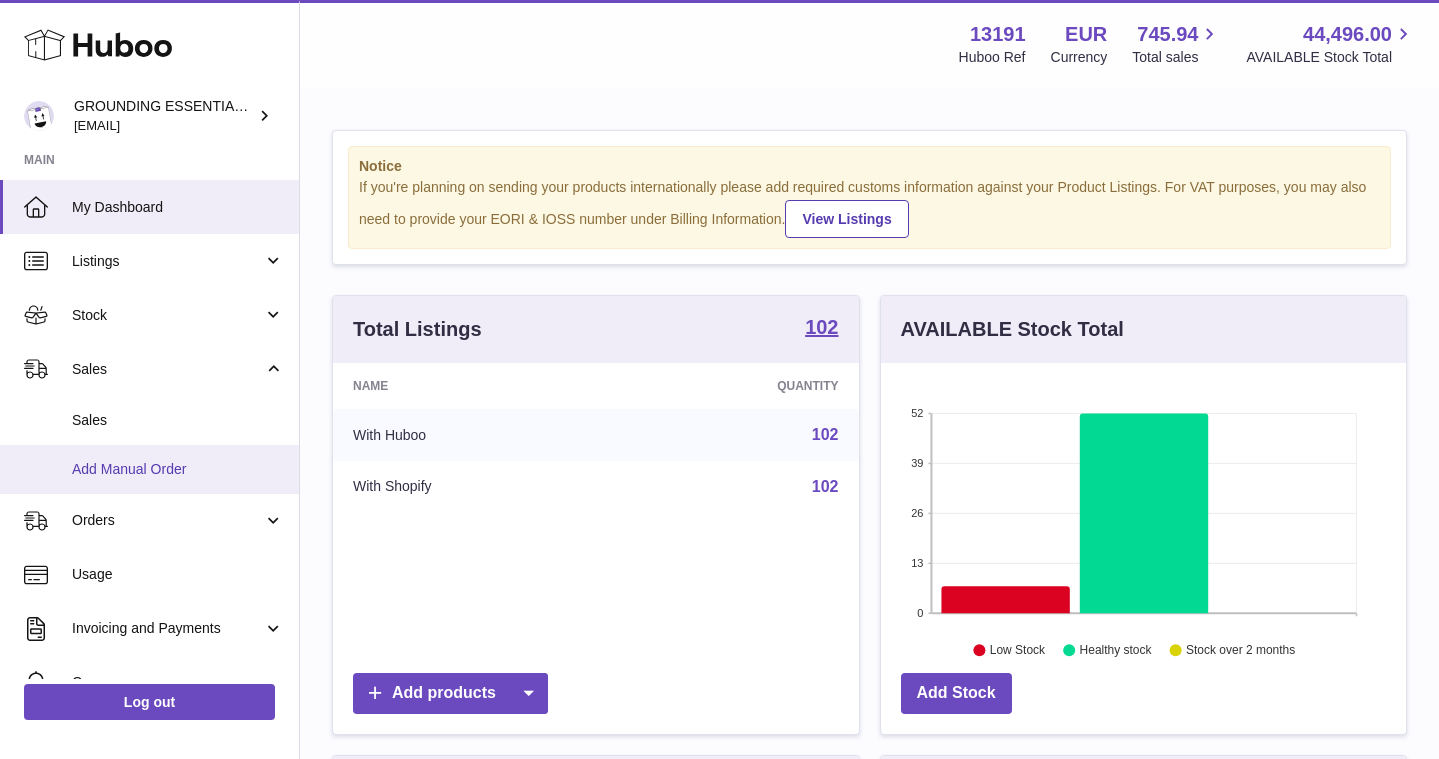 click on "Add Manual Order" at bounding box center (178, 469) 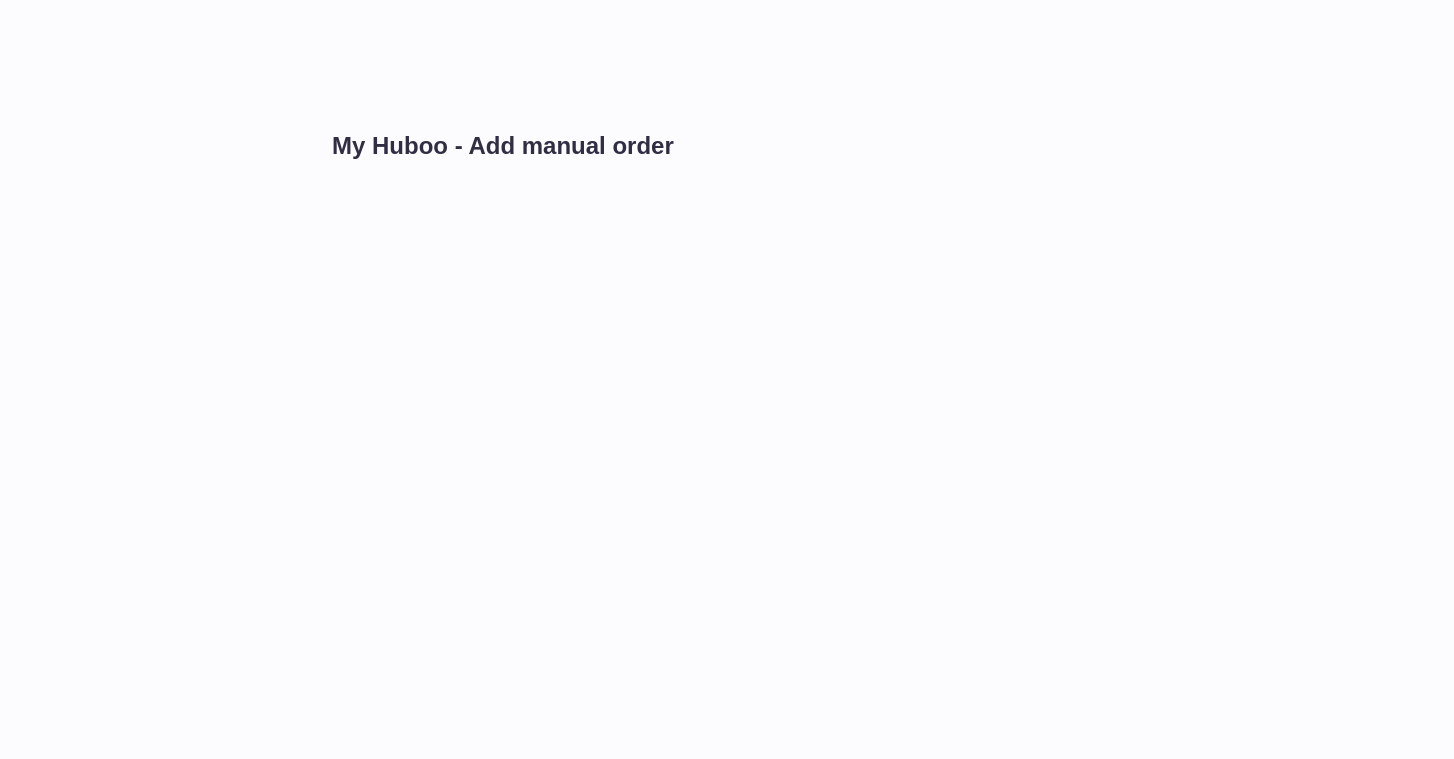 scroll, scrollTop: 0, scrollLeft: 0, axis: both 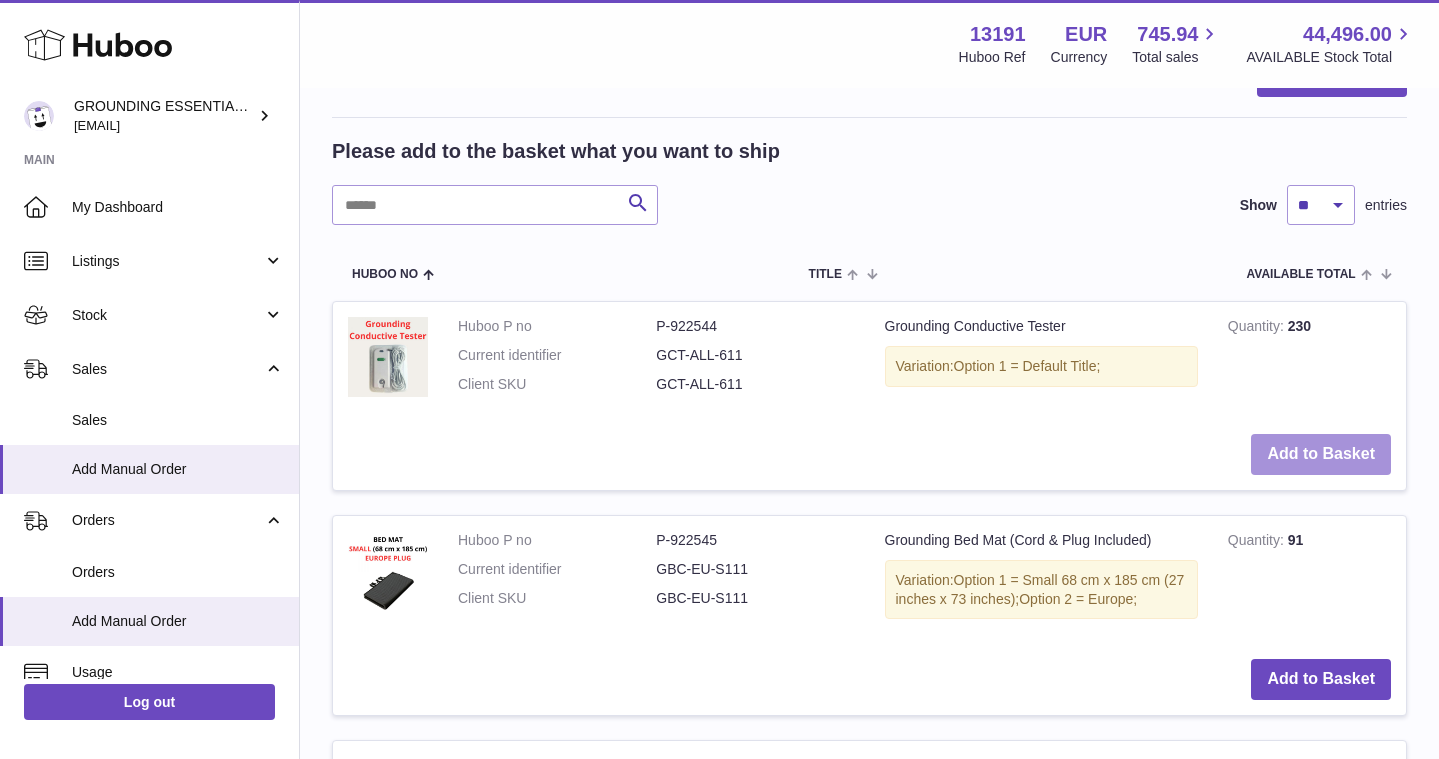 click on "Add to Basket" at bounding box center (1321, 454) 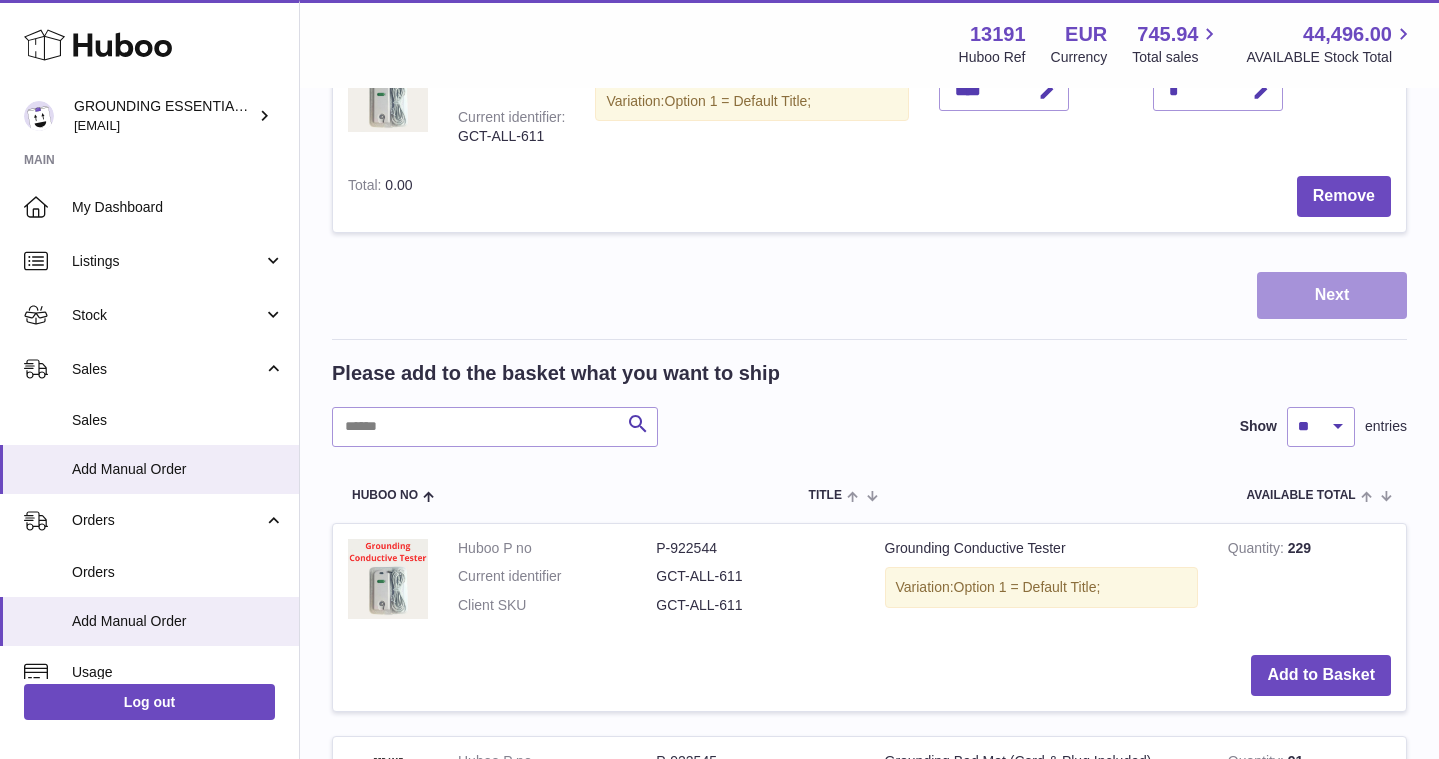 click on "Next" at bounding box center (1332, 295) 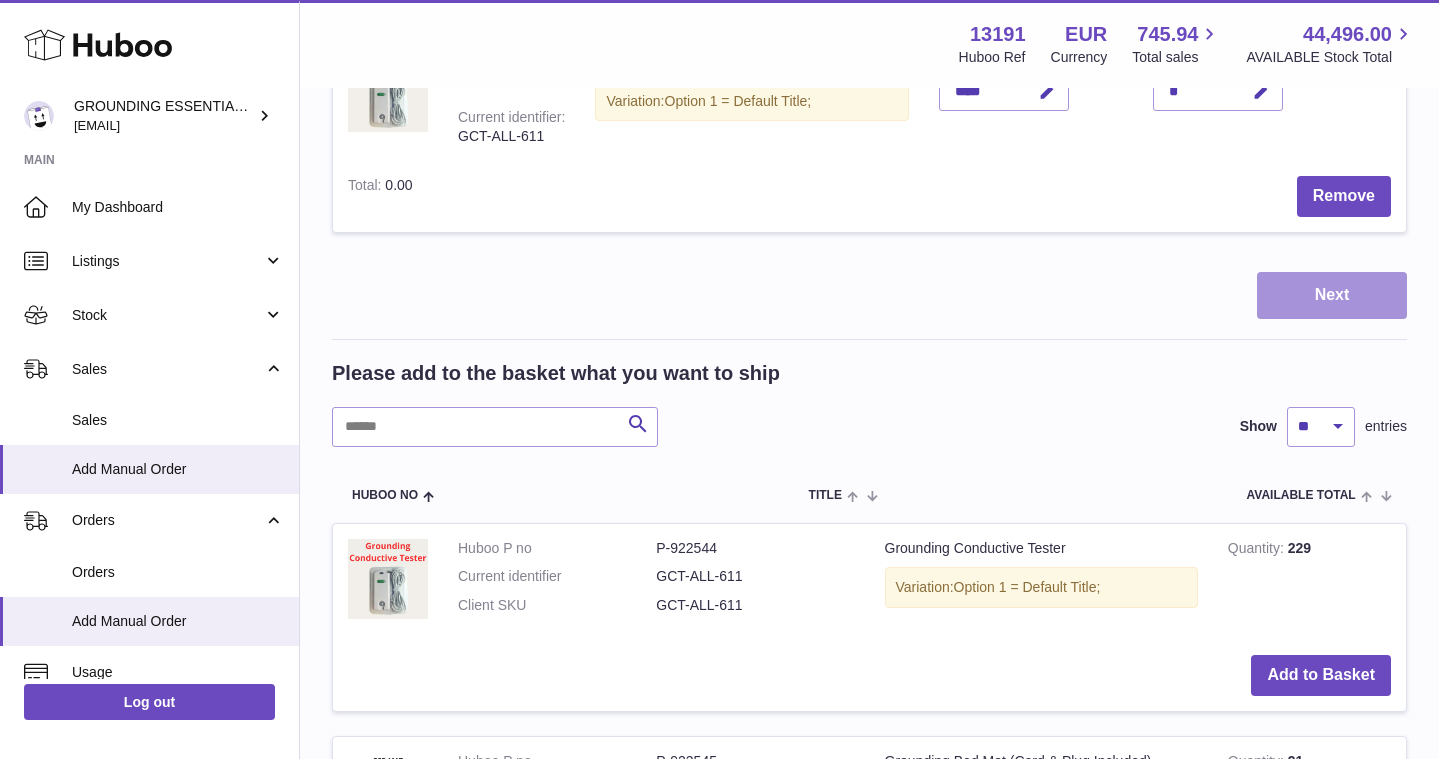 scroll, scrollTop: 0, scrollLeft: 0, axis: both 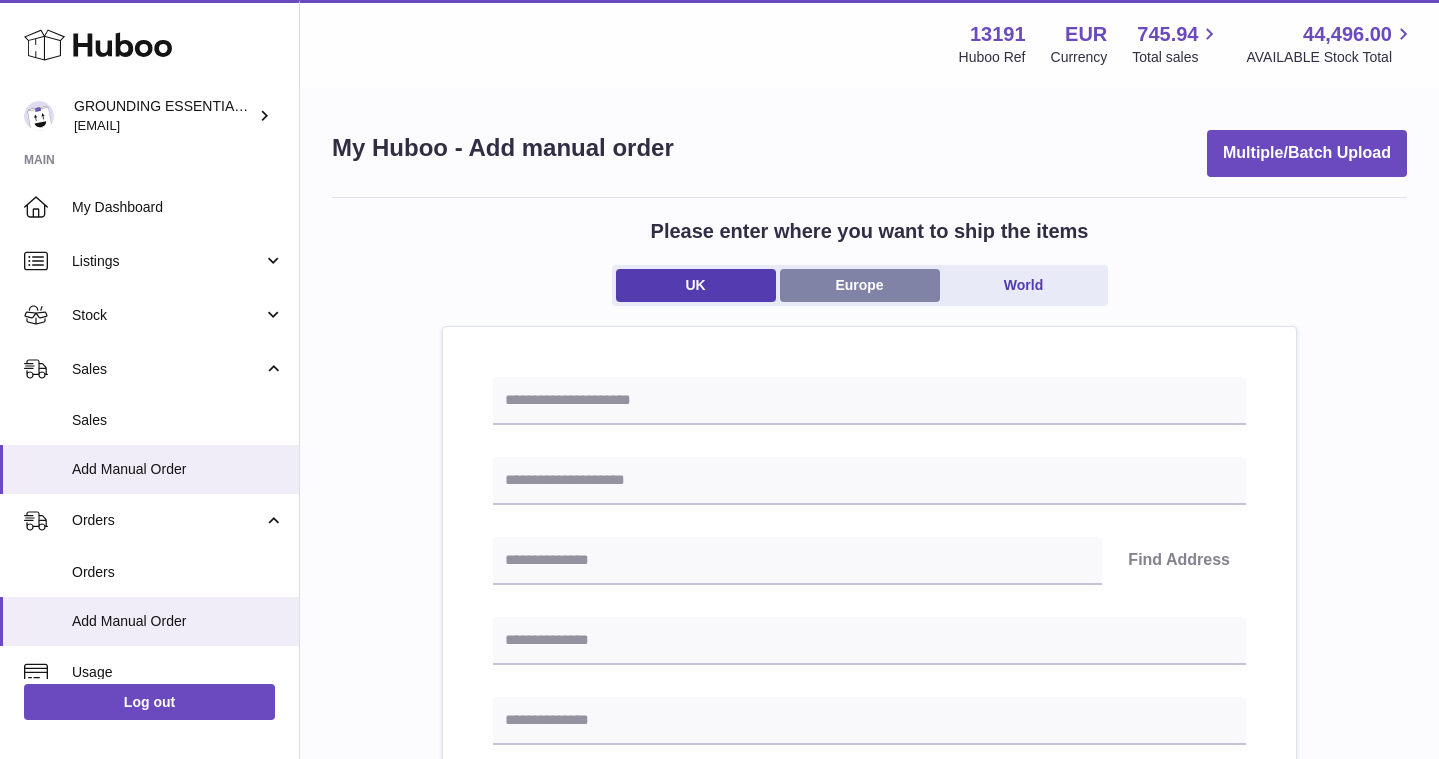 click on "Europe" at bounding box center [860, 285] 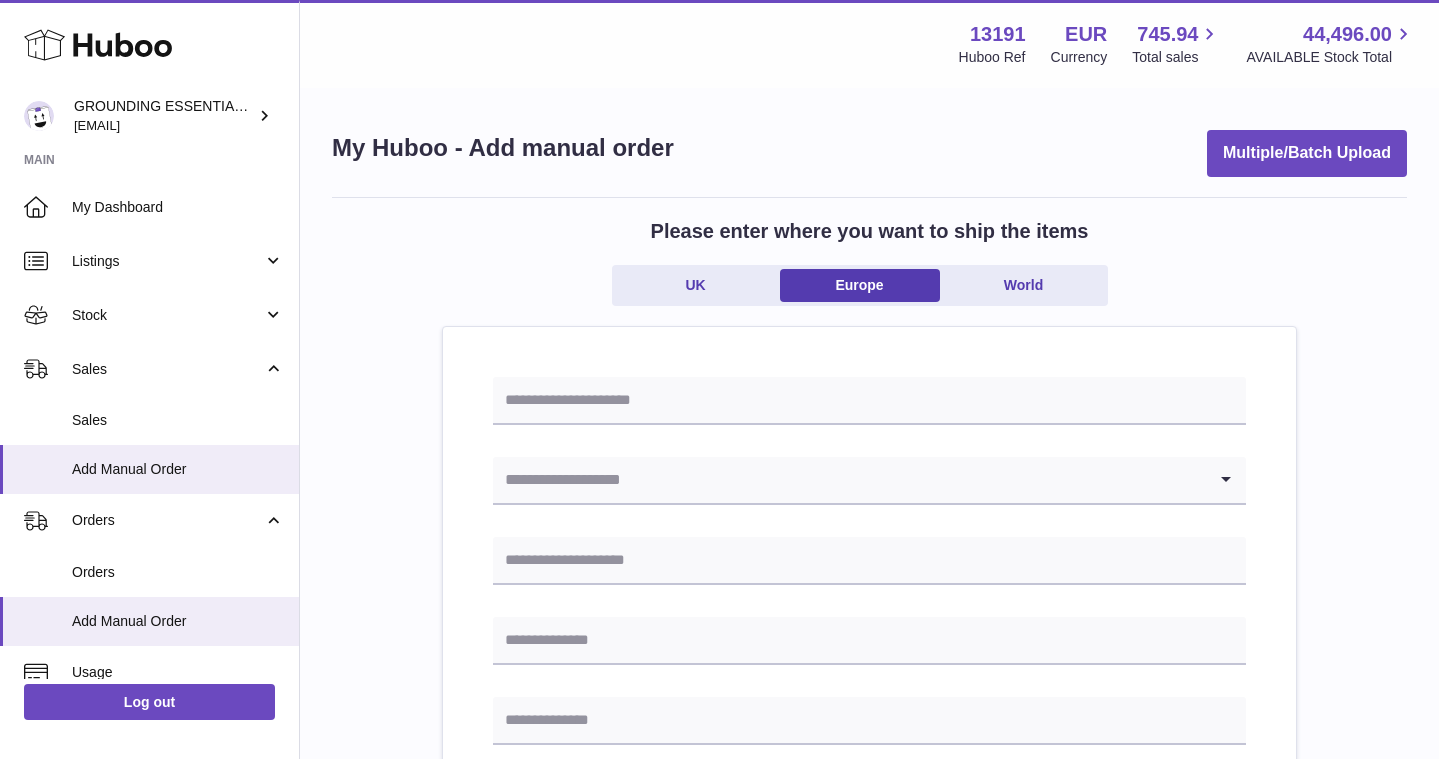 click at bounding box center (849, 480) 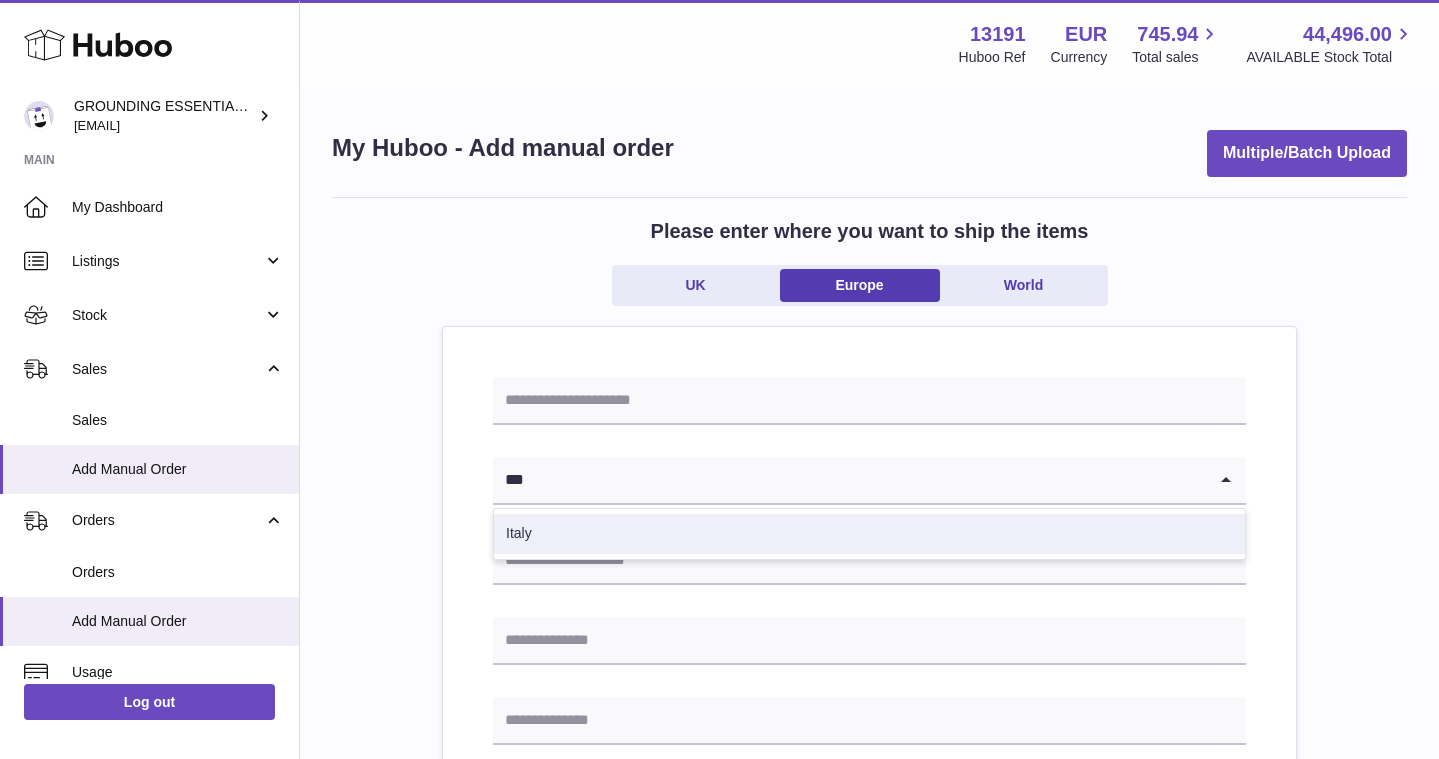 type on "***" 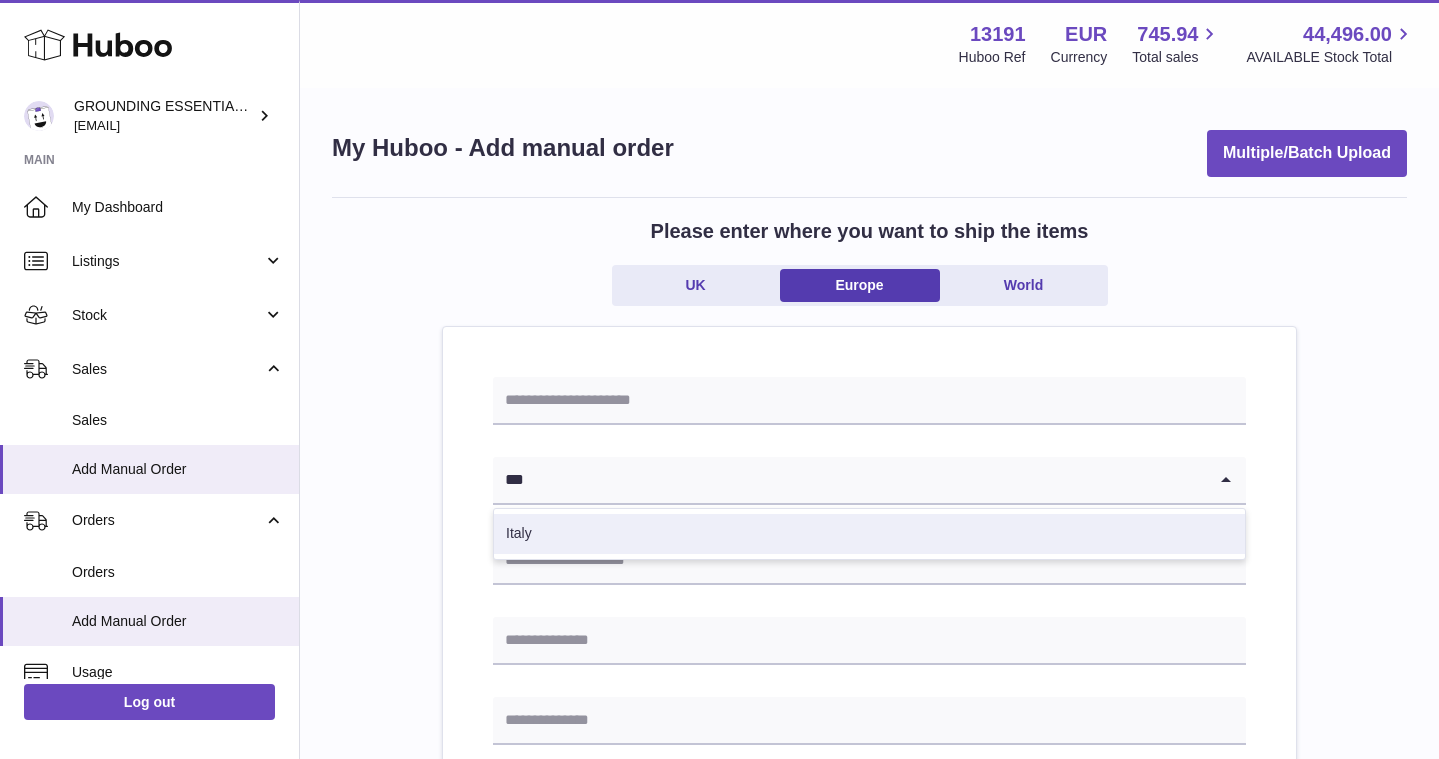 type 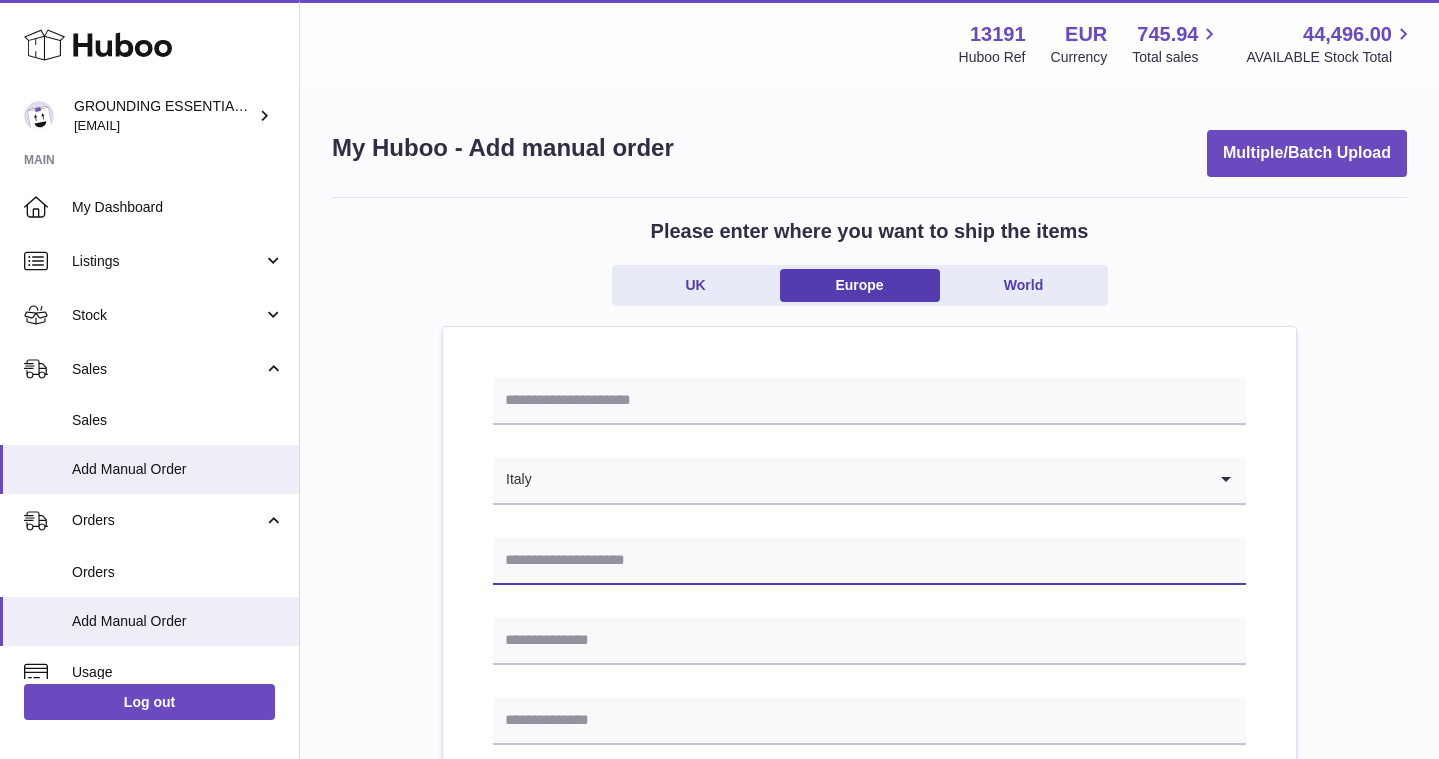 click at bounding box center (869, 561) 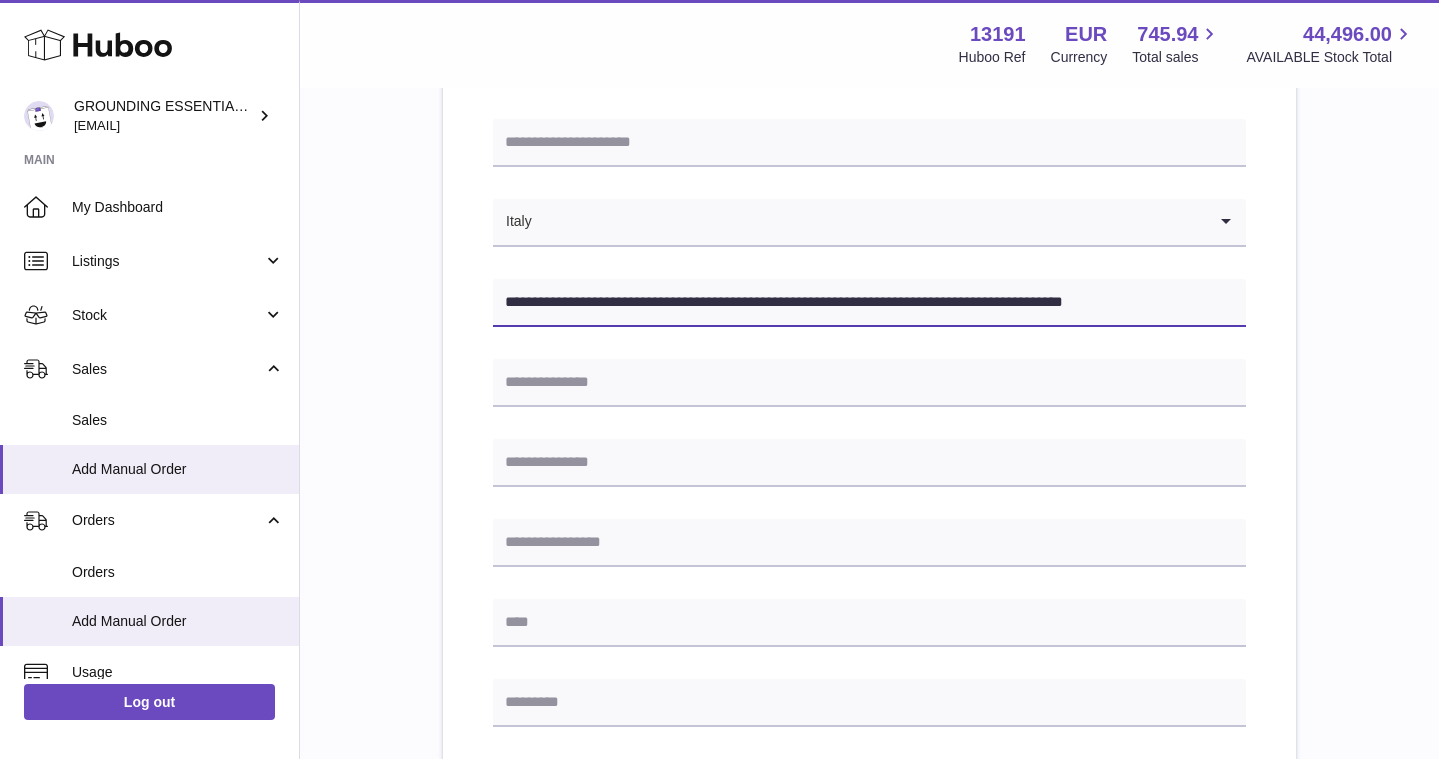 scroll, scrollTop: 313, scrollLeft: 0, axis: vertical 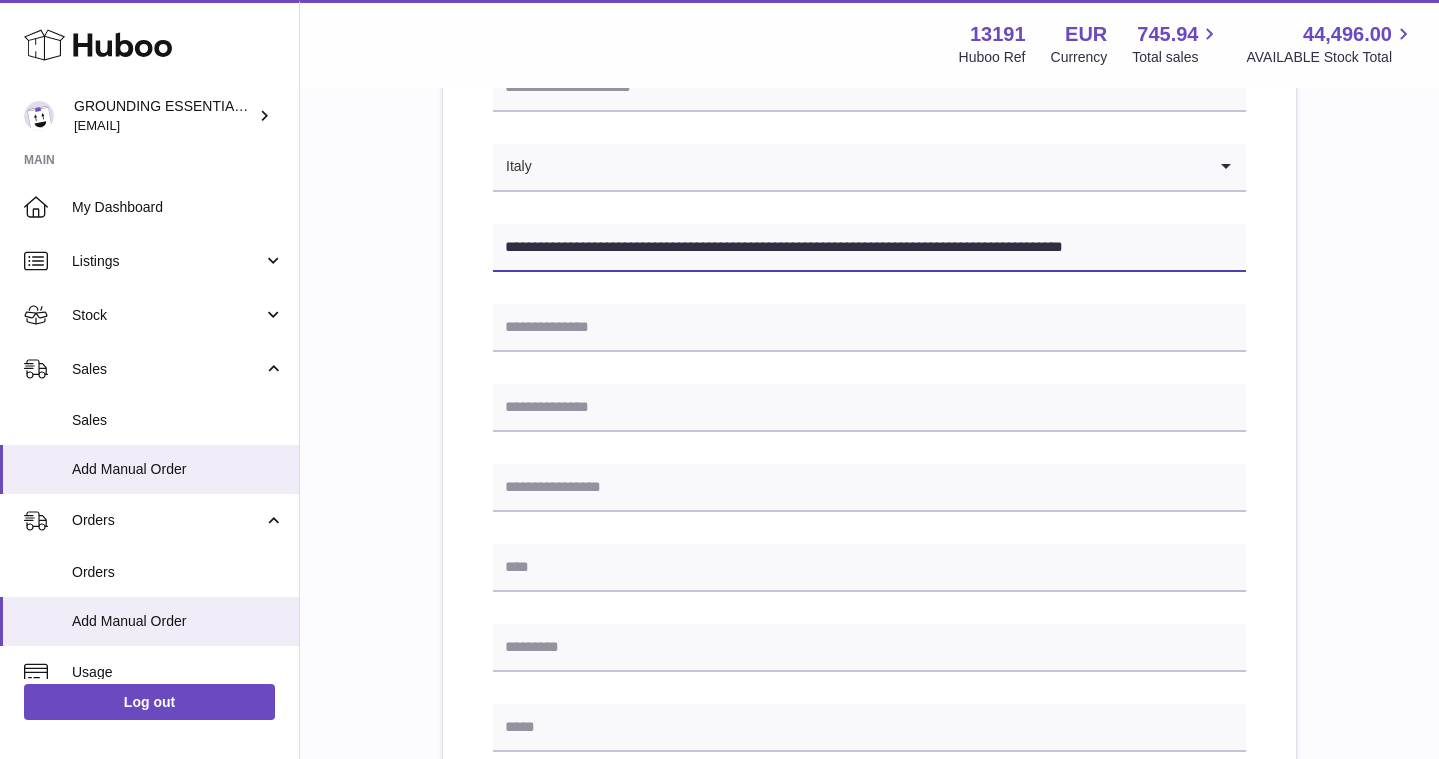 drag, startPoint x: 643, startPoint y: 243, endPoint x: 783, endPoint y: 250, distance: 140.1749 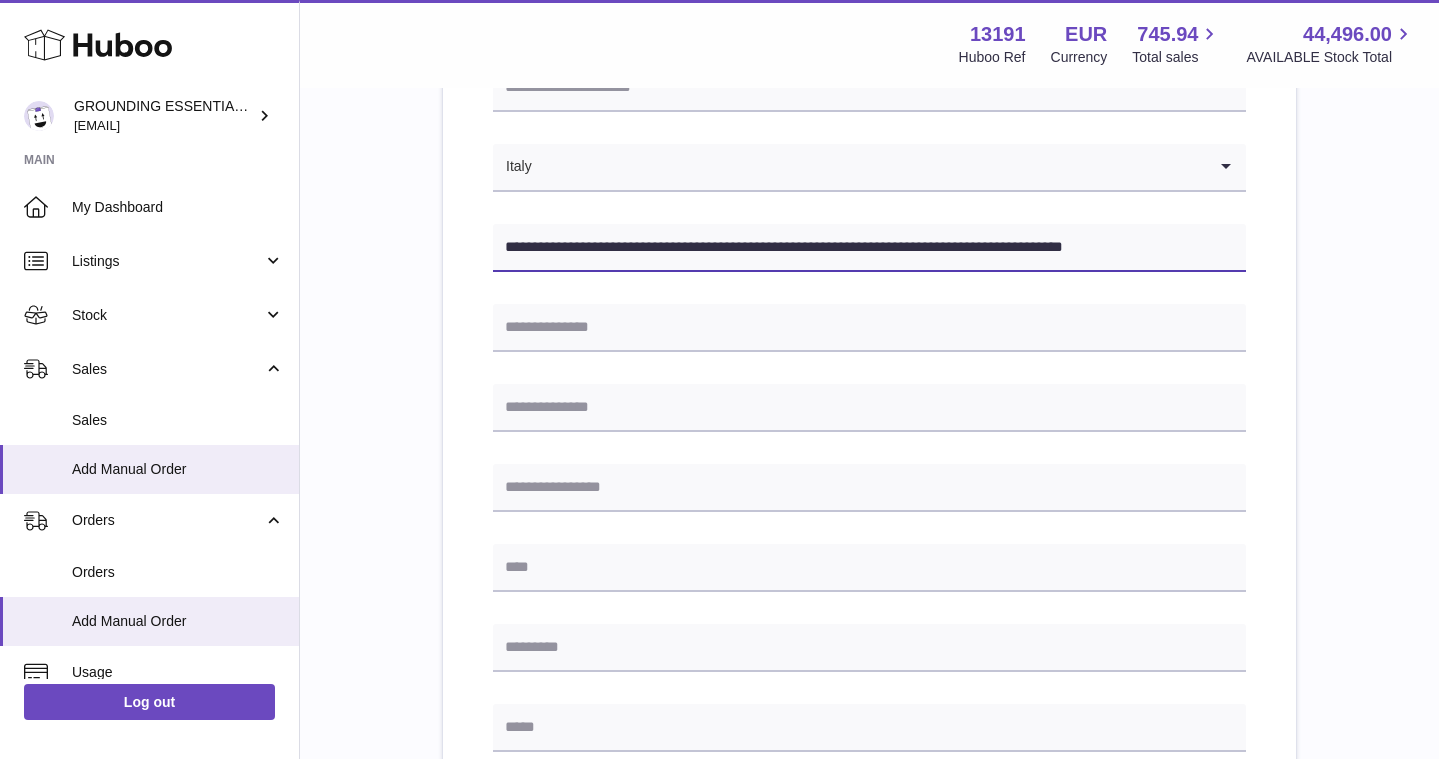 click on "**********" at bounding box center [869, 248] 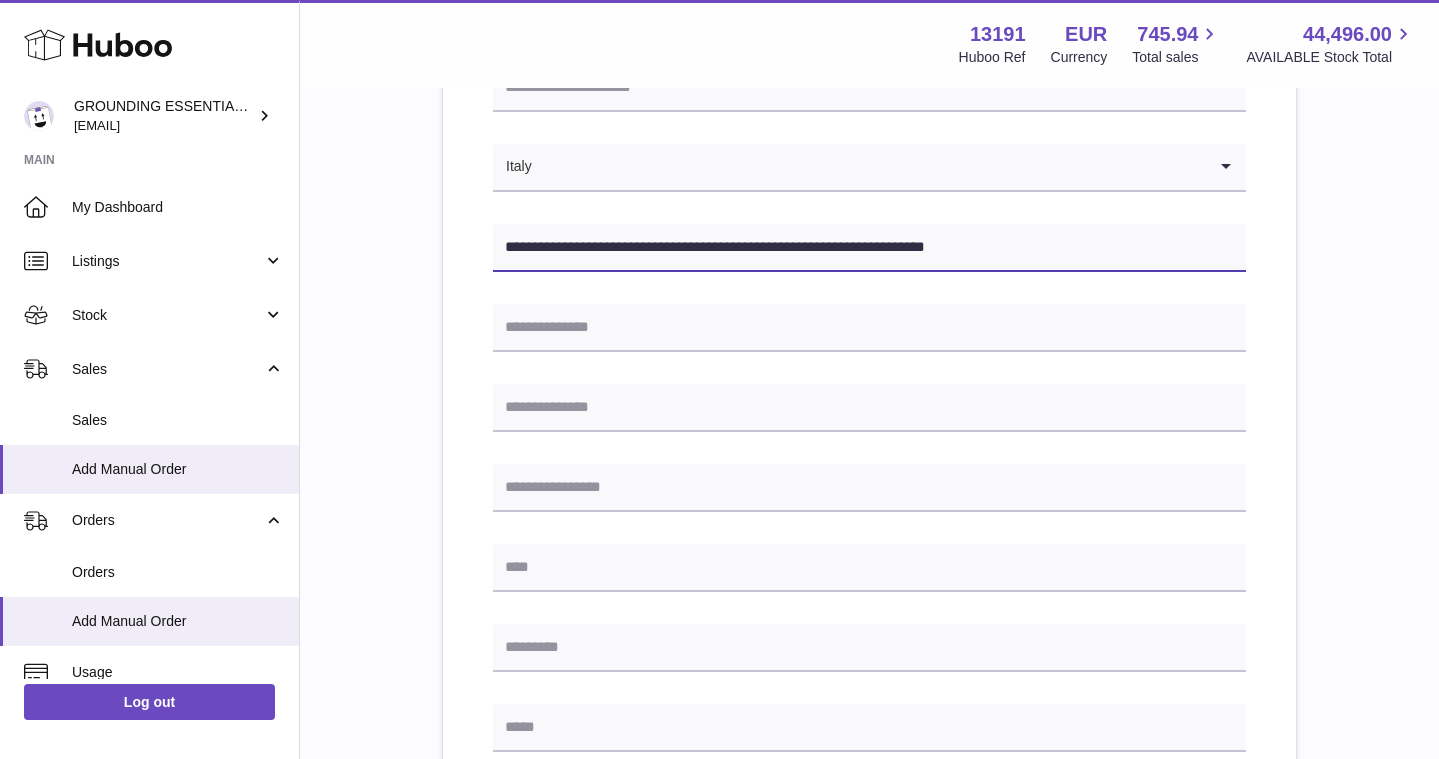 type on "**********" 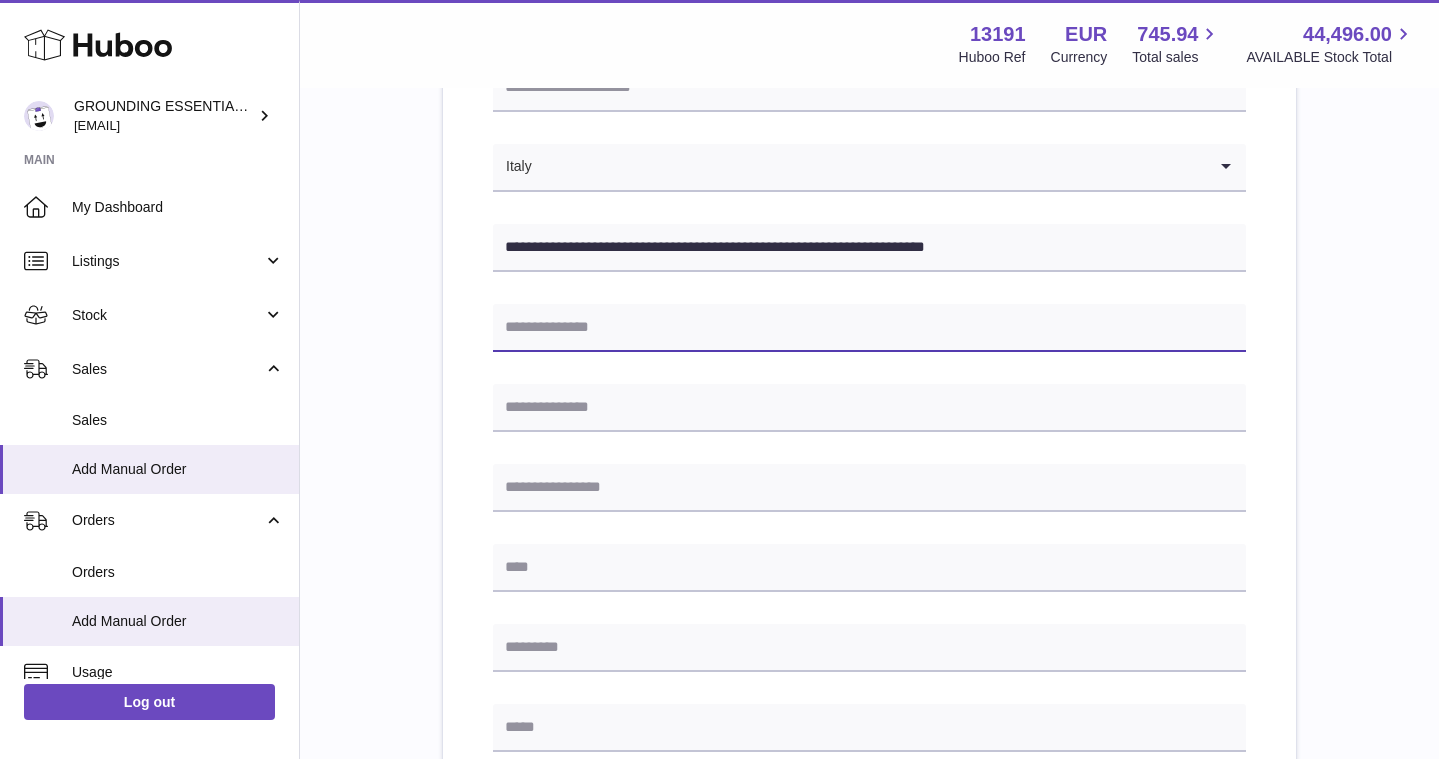 click at bounding box center [869, 328] 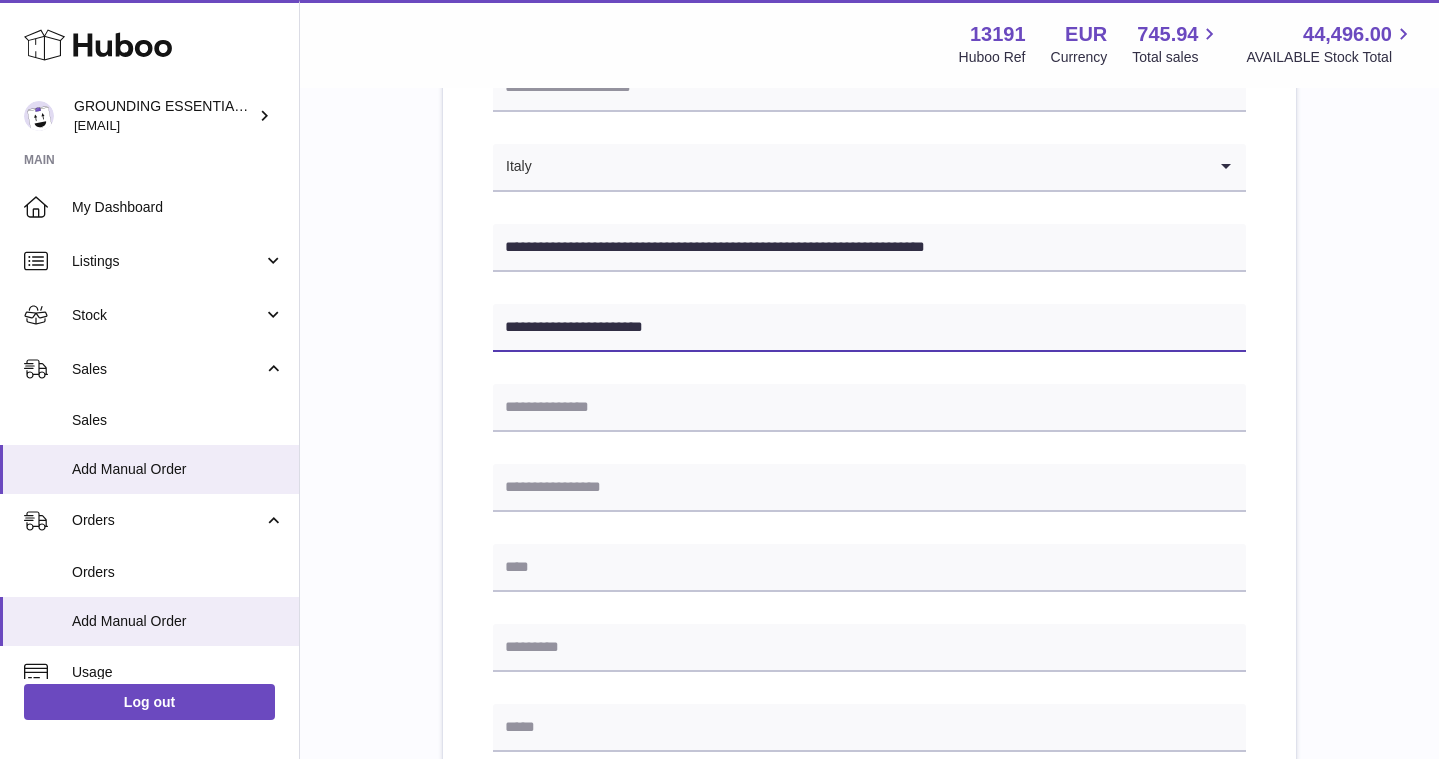 type on "**********" 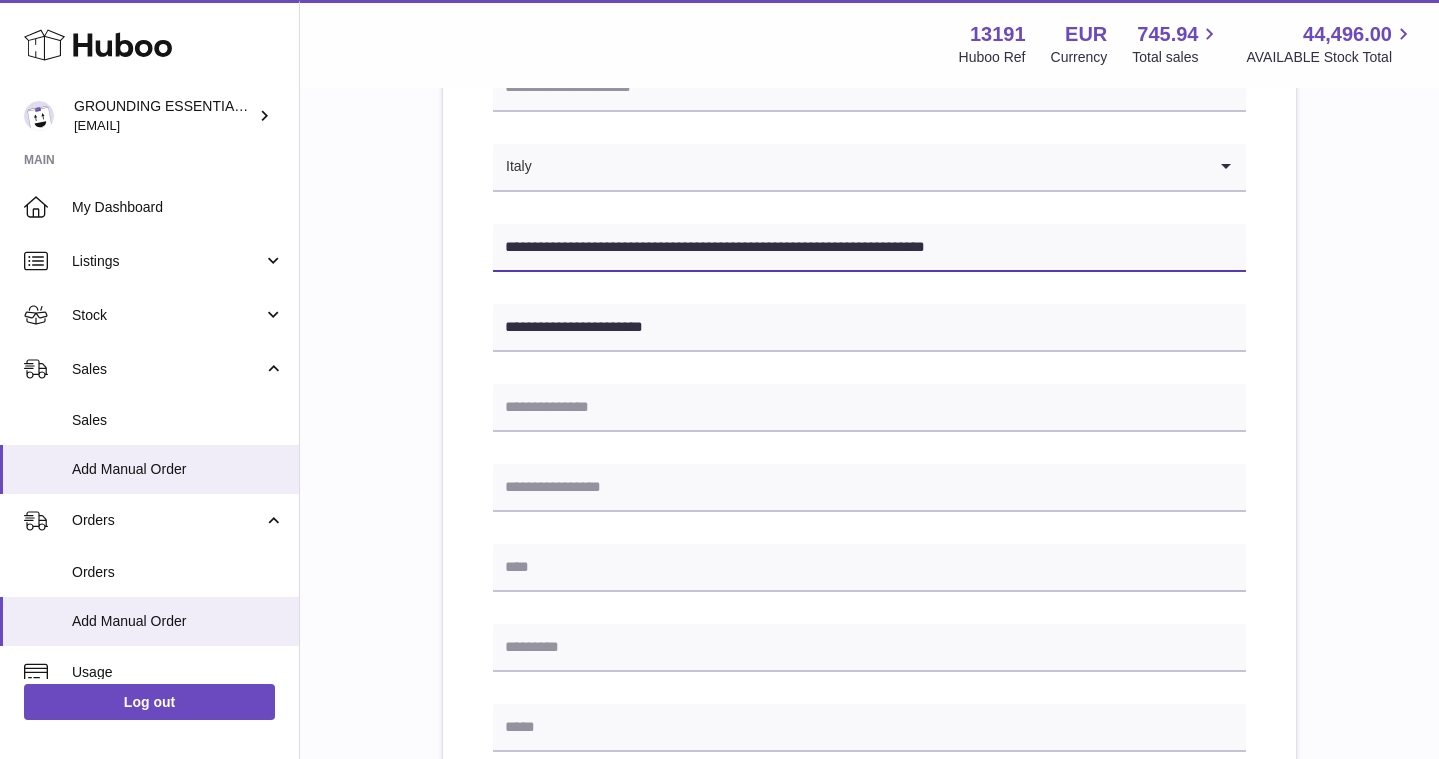 drag, startPoint x: 995, startPoint y: 237, endPoint x: 851, endPoint y: 241, distance: 144.05554 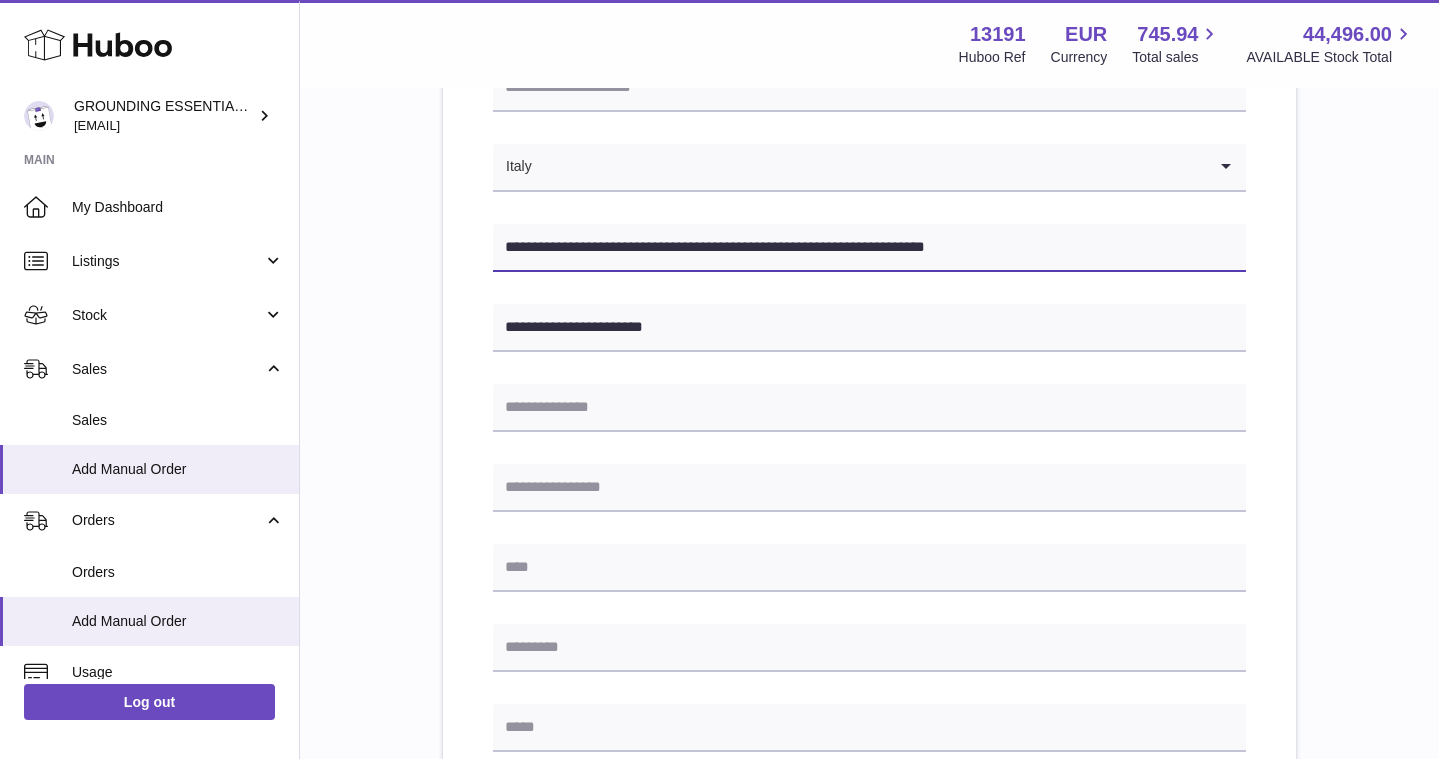 click on "**********" at bounding box center (869, 248) 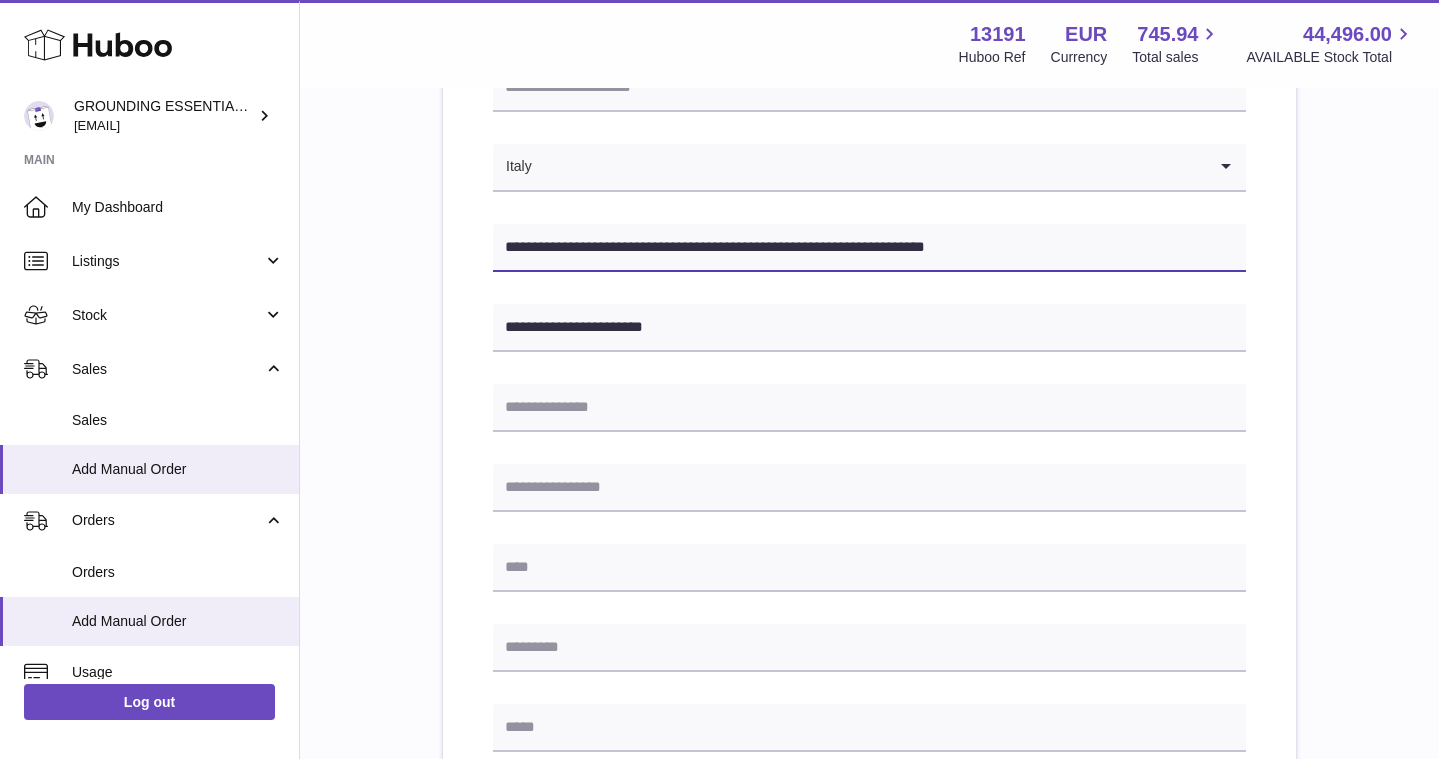 drag, startPoint x: 863, startPoint y: 247, endPoint x: 1043, endPoint y: 262, distance: 180.62392 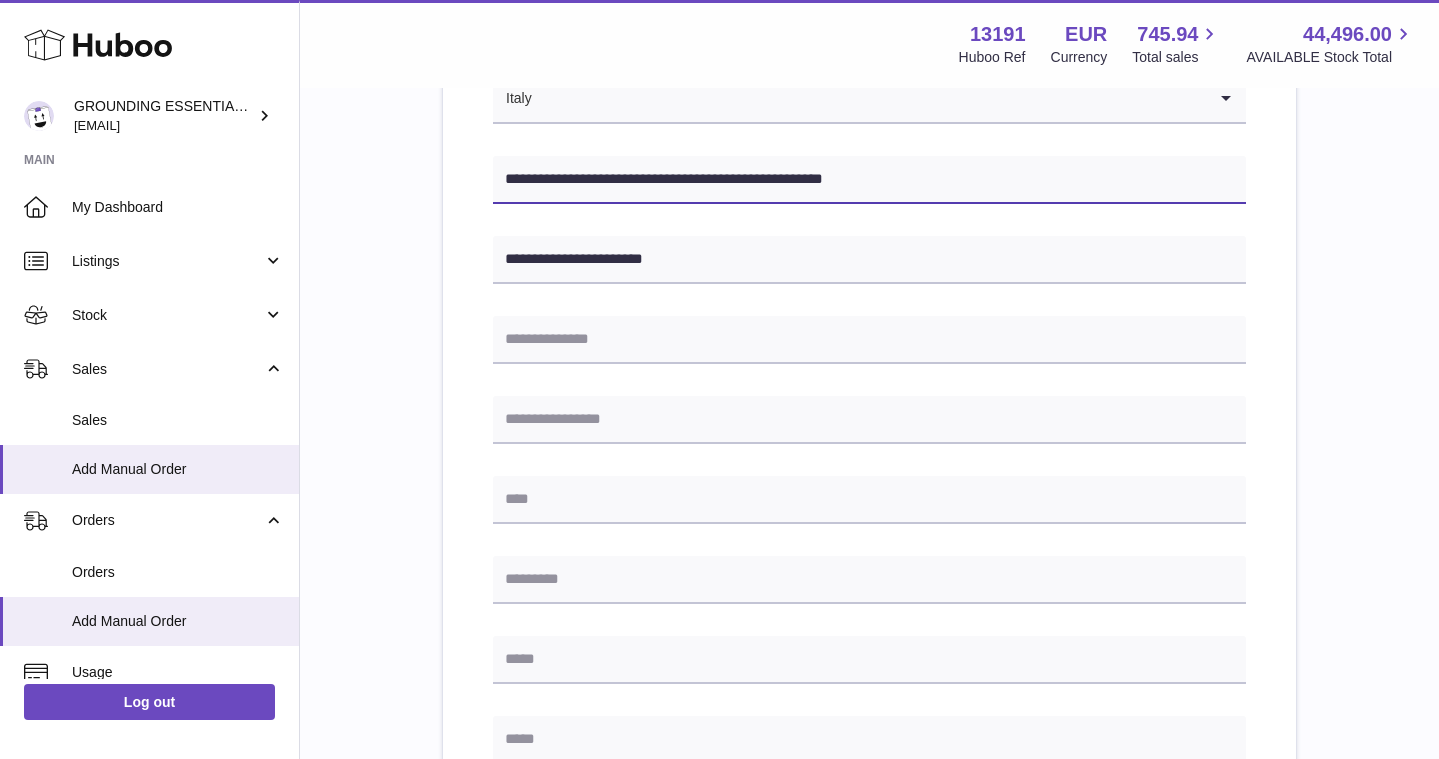 scroll, scrollTop: 441, scrollLeft: 0, axis: vertical 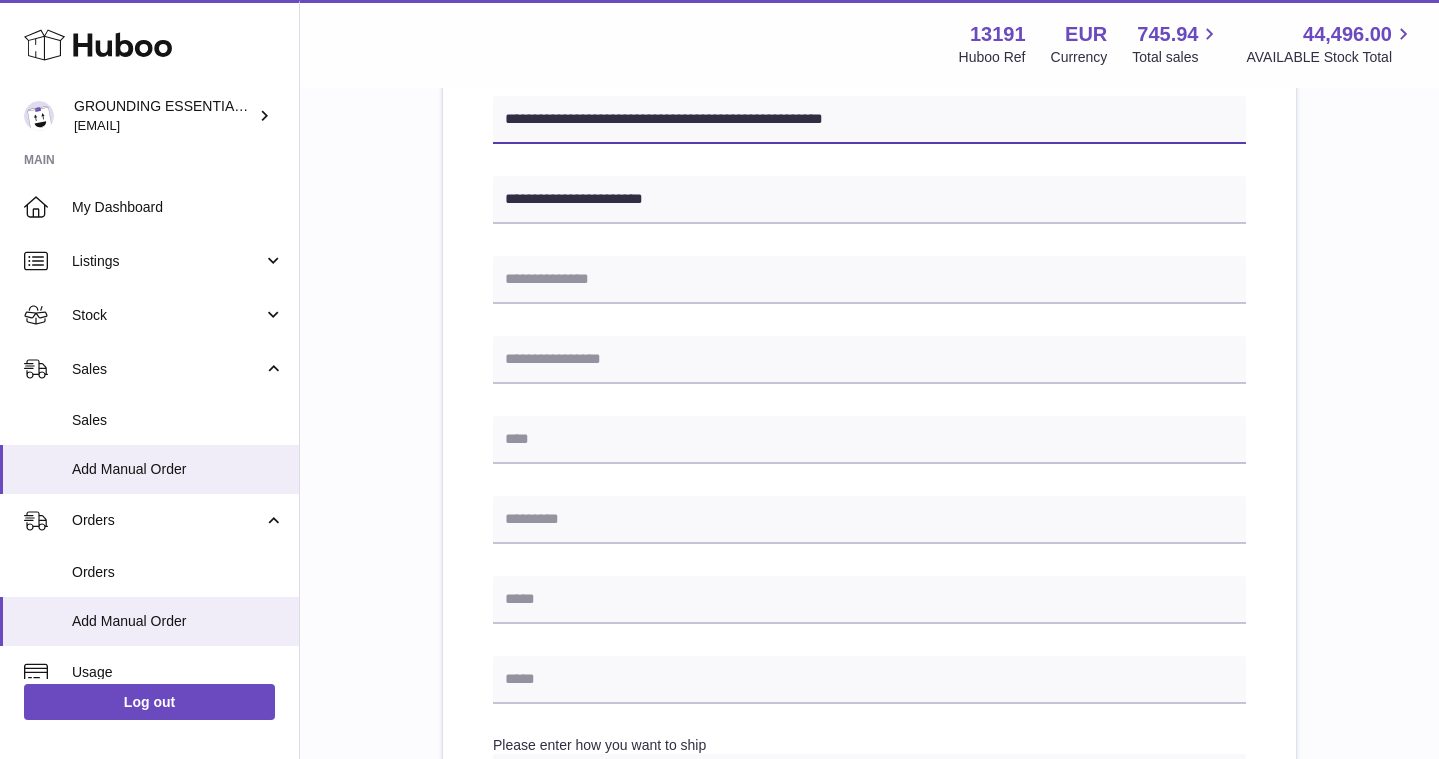 type on "**********" 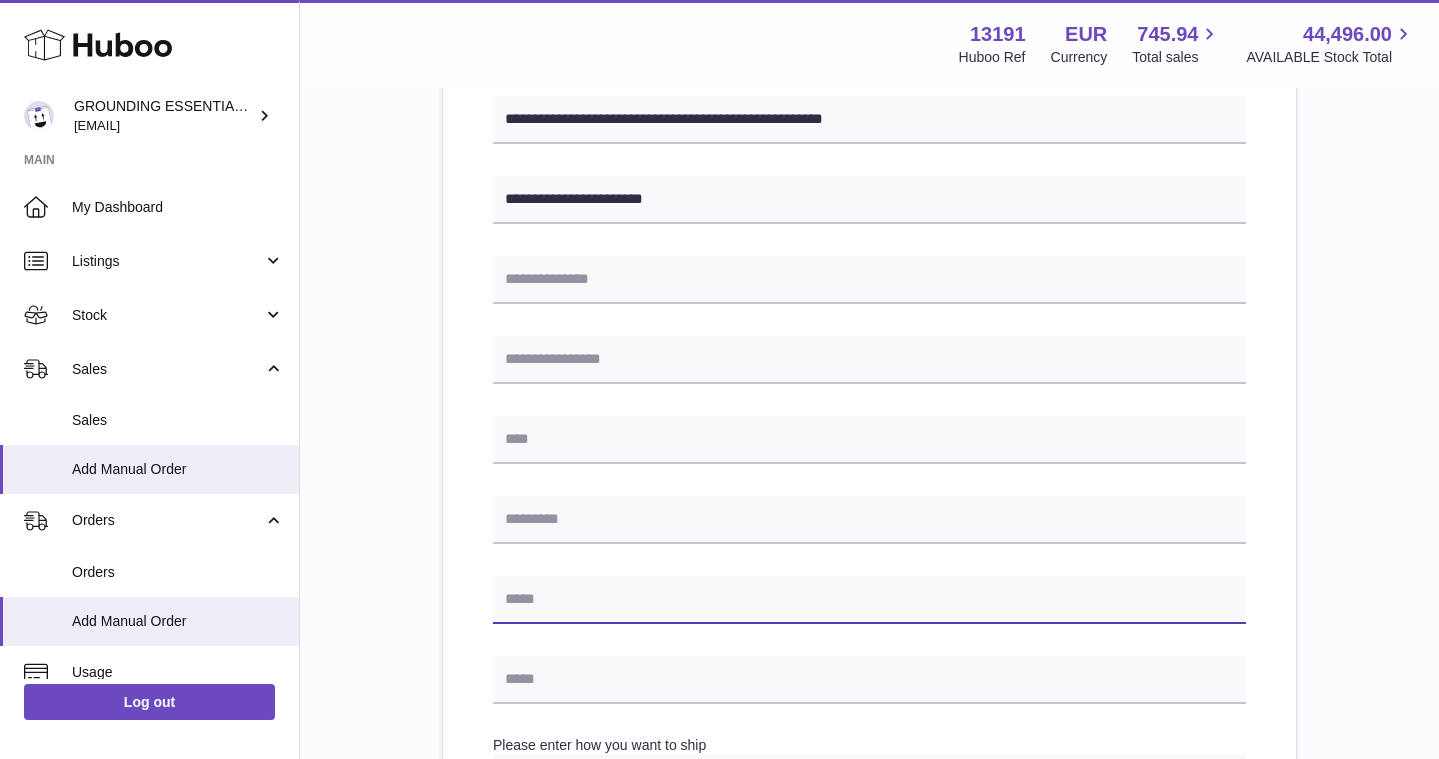 click at bounding box center [869, 600] 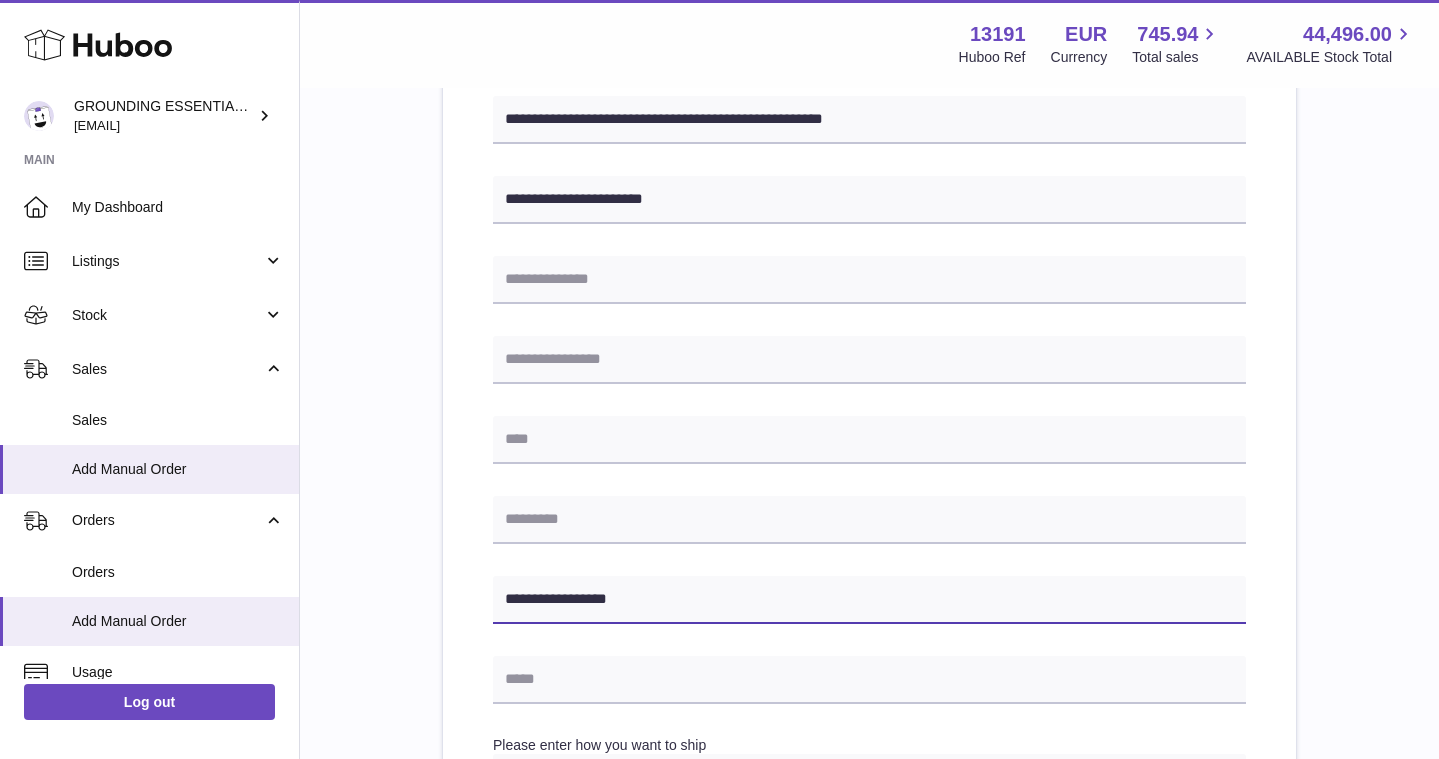 scroll, scrollTop: 331, scrollLeft: 0, axis: vertical 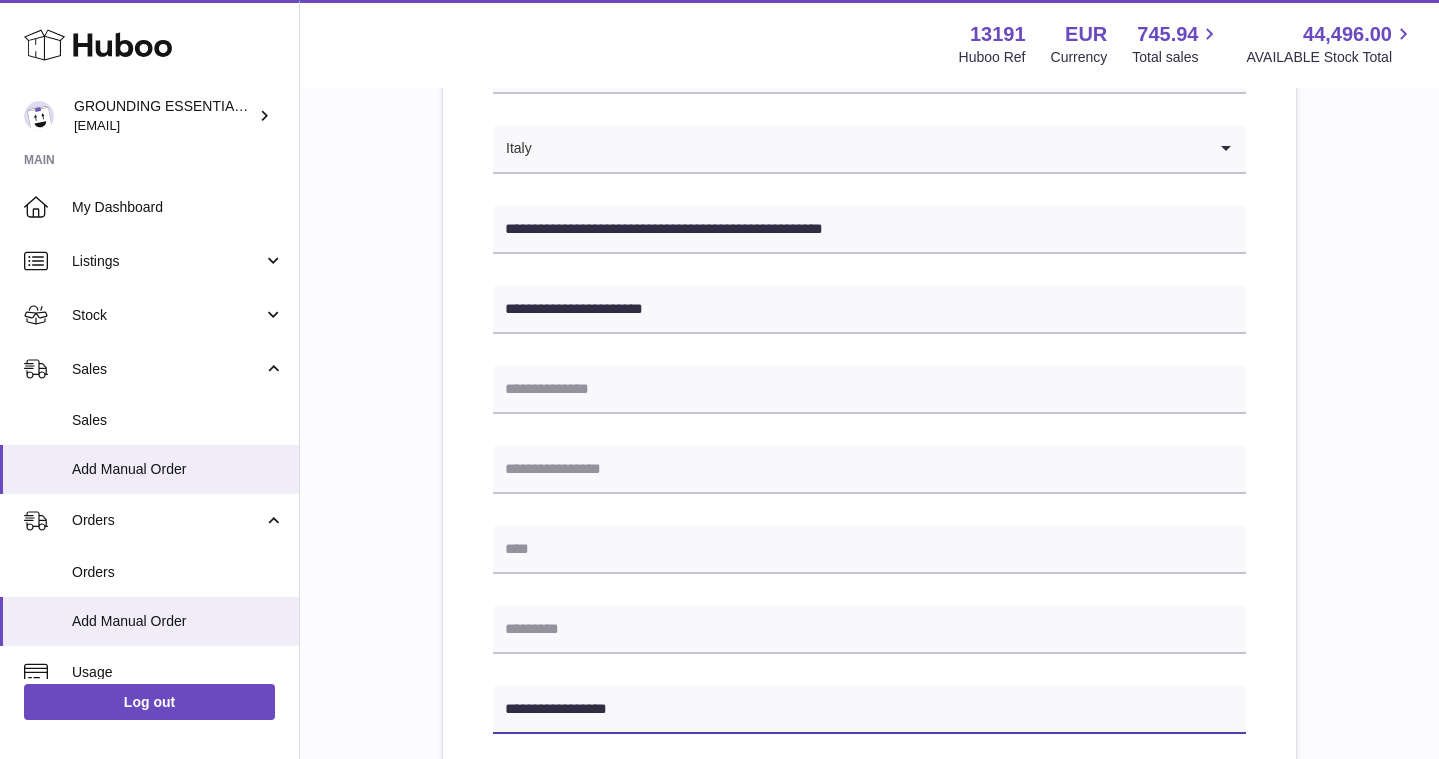 type on "**********" 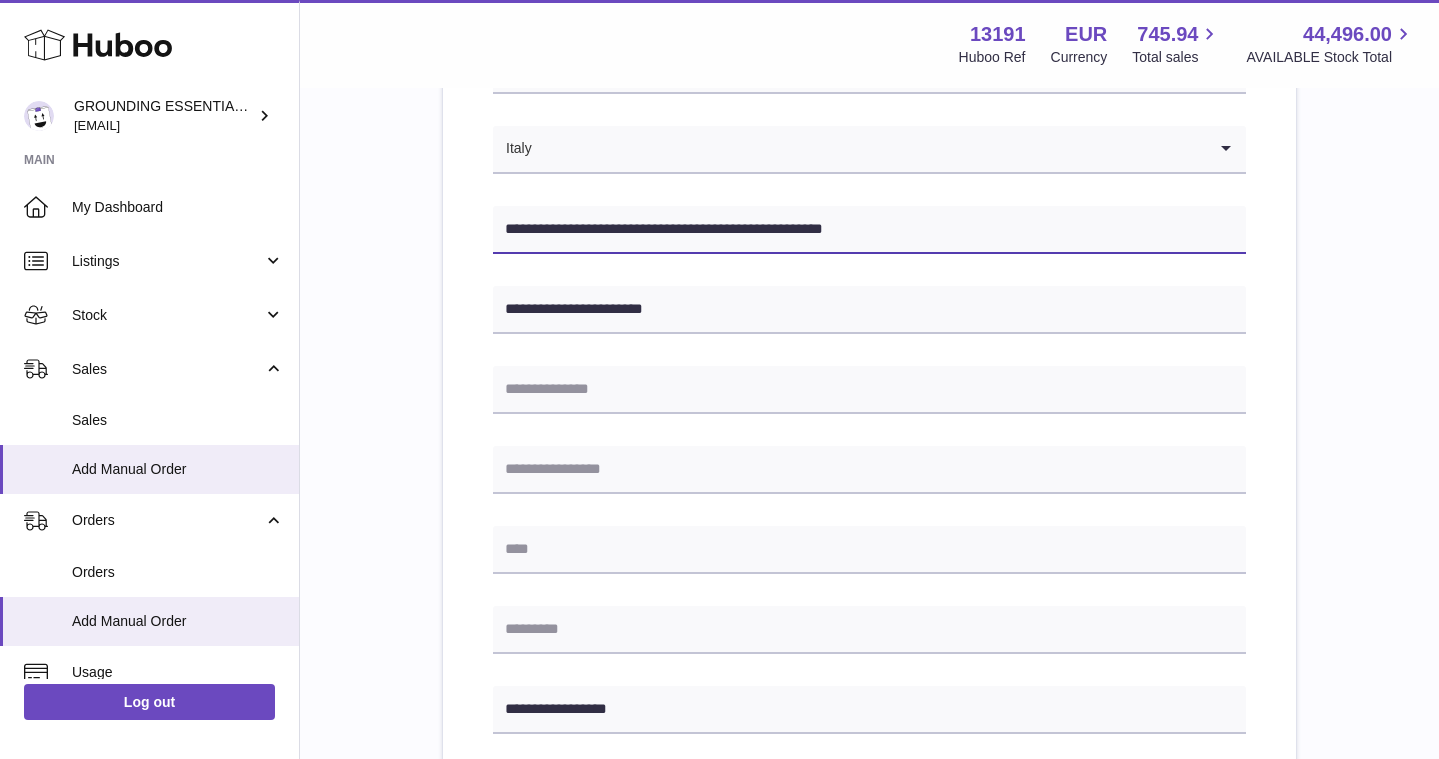 drag, startPoint x: 806, startPoint y: 229, endPoint x: 689, endPoint y: 232, distance: 117.03845 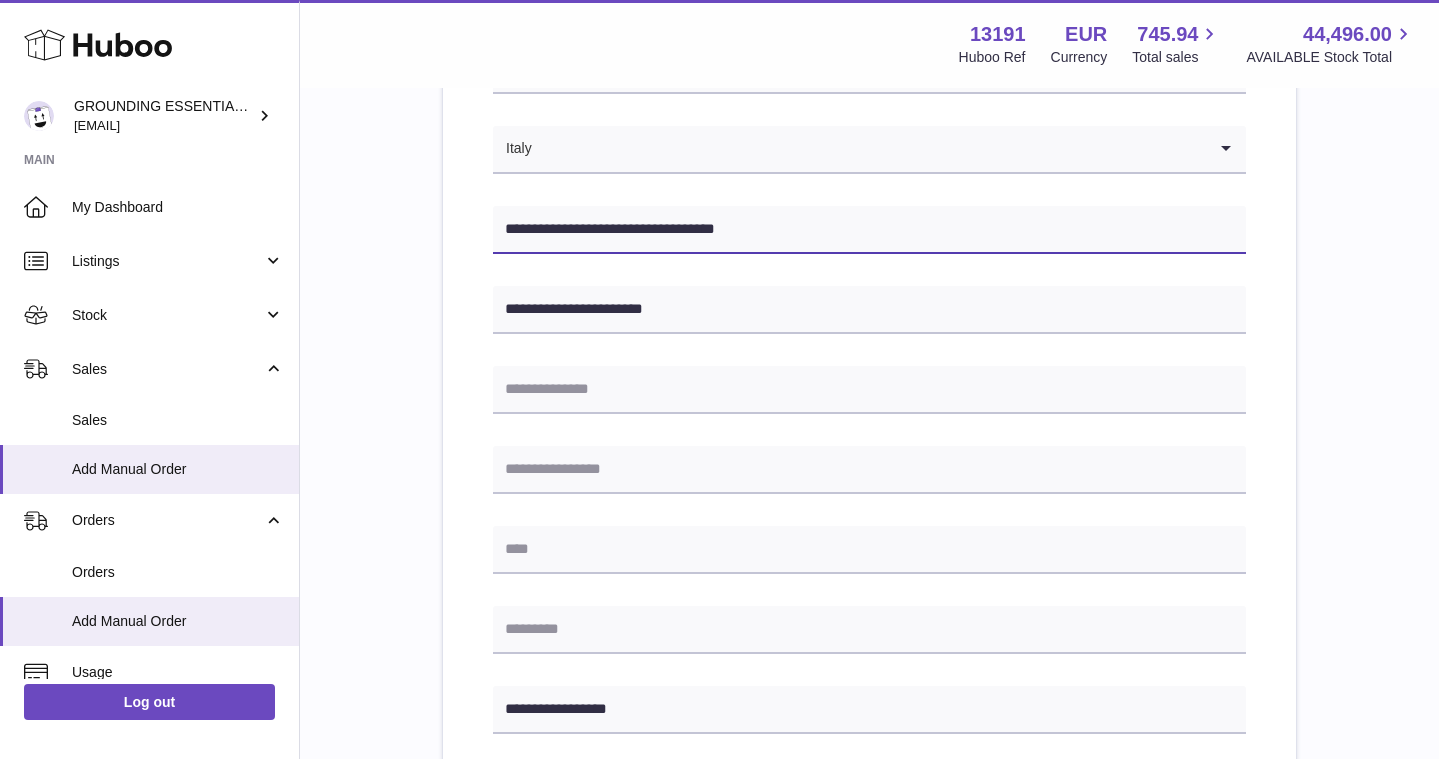 type on "**********" 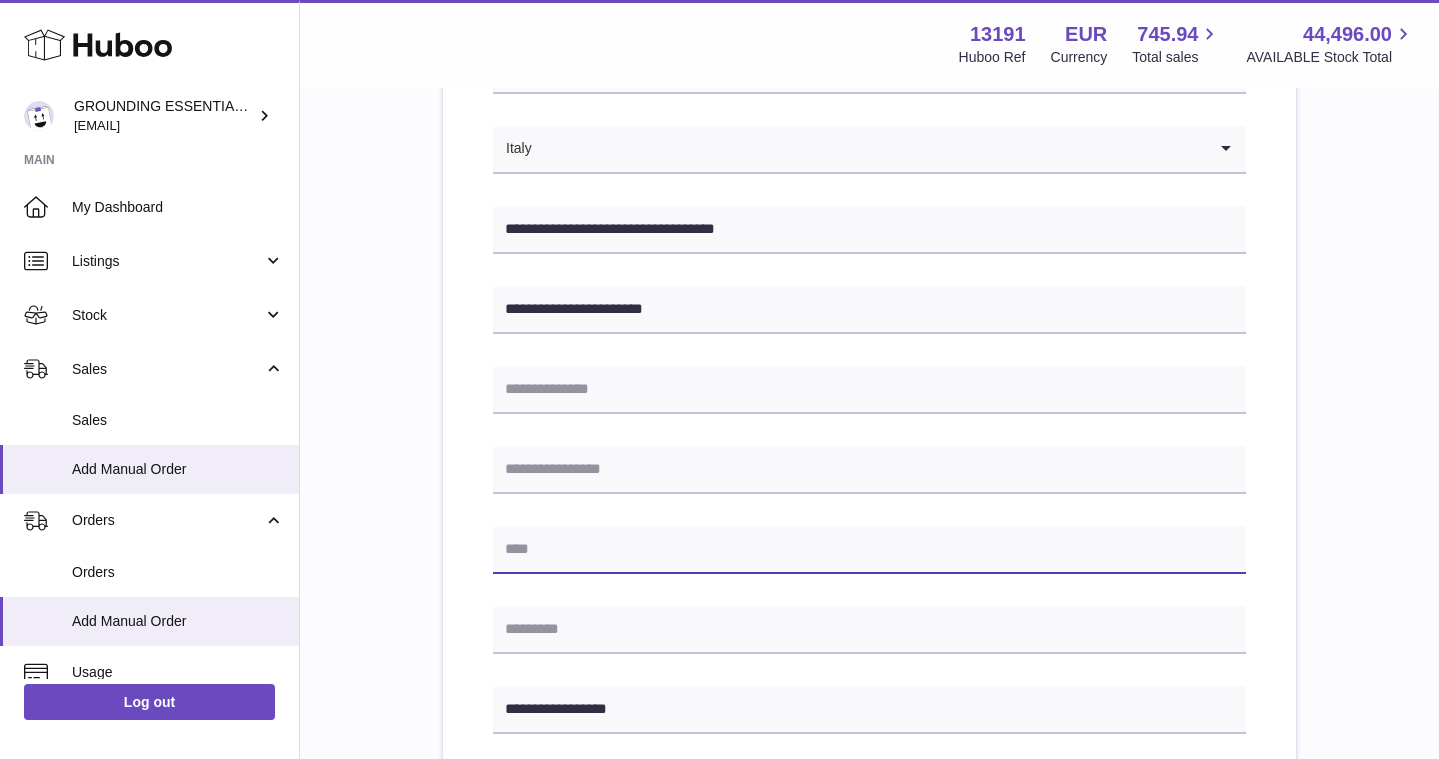 click at bounding box center [869, 550] 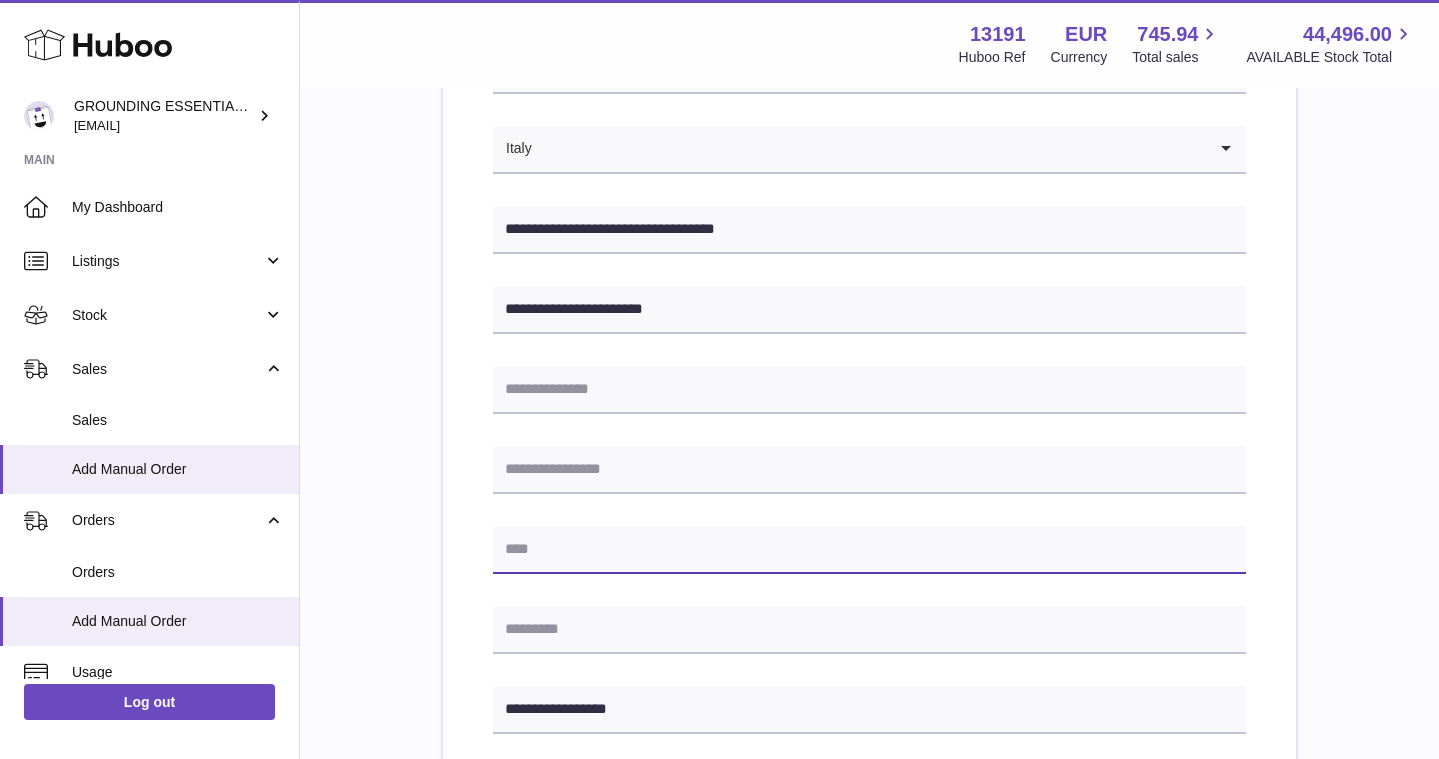 paste on "**********" 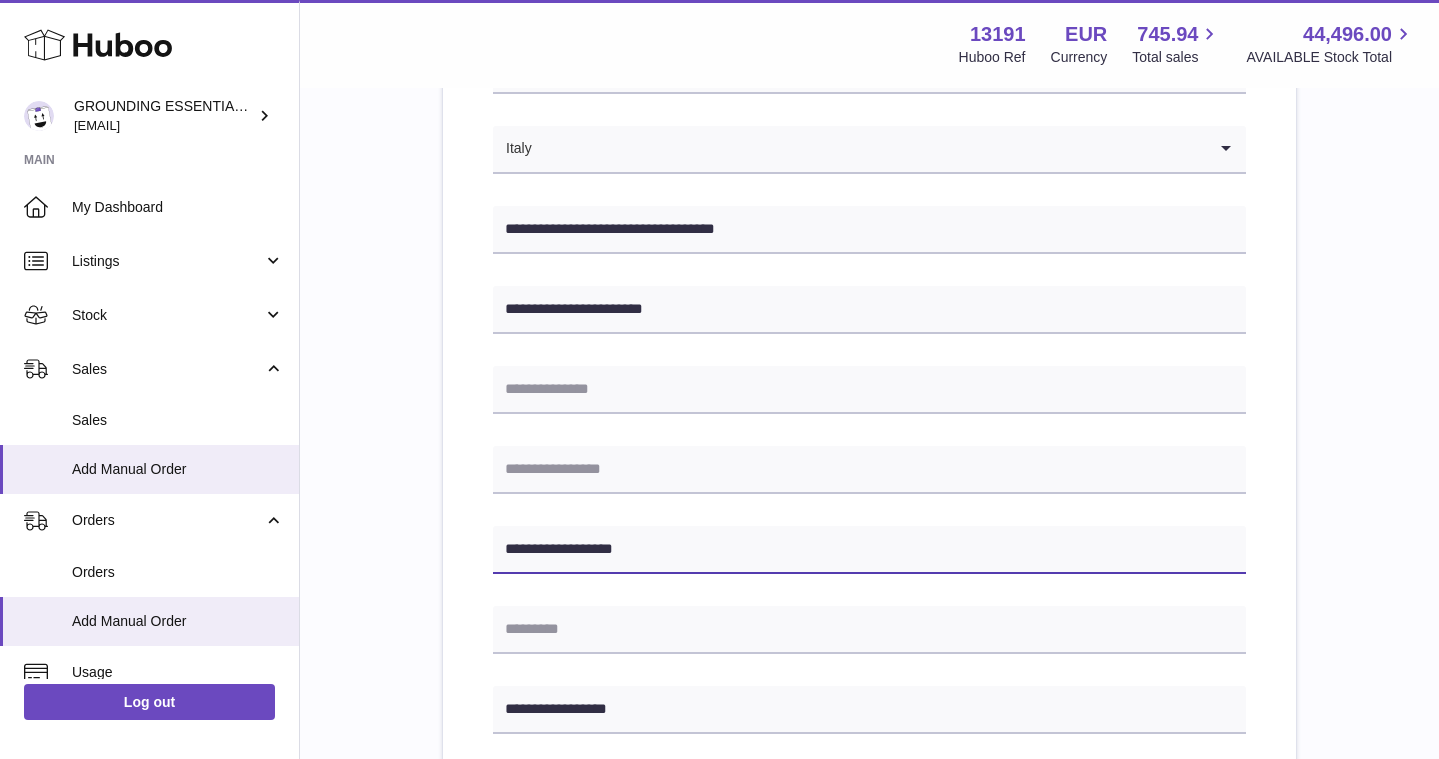type on "**********" 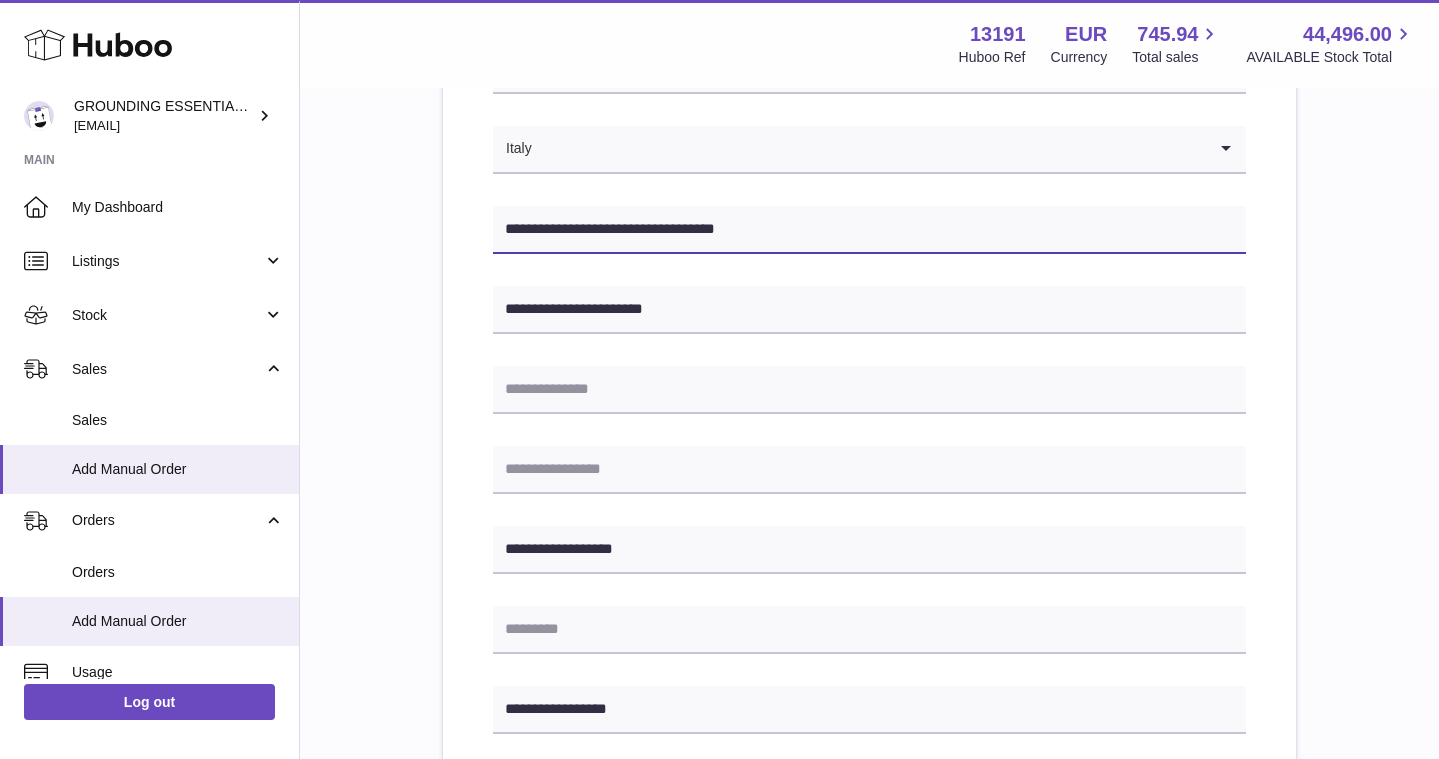 drag, startPoint x: 715, startPoint y: 229, endPoint x: 695, endPoint y: 229, distance: 20 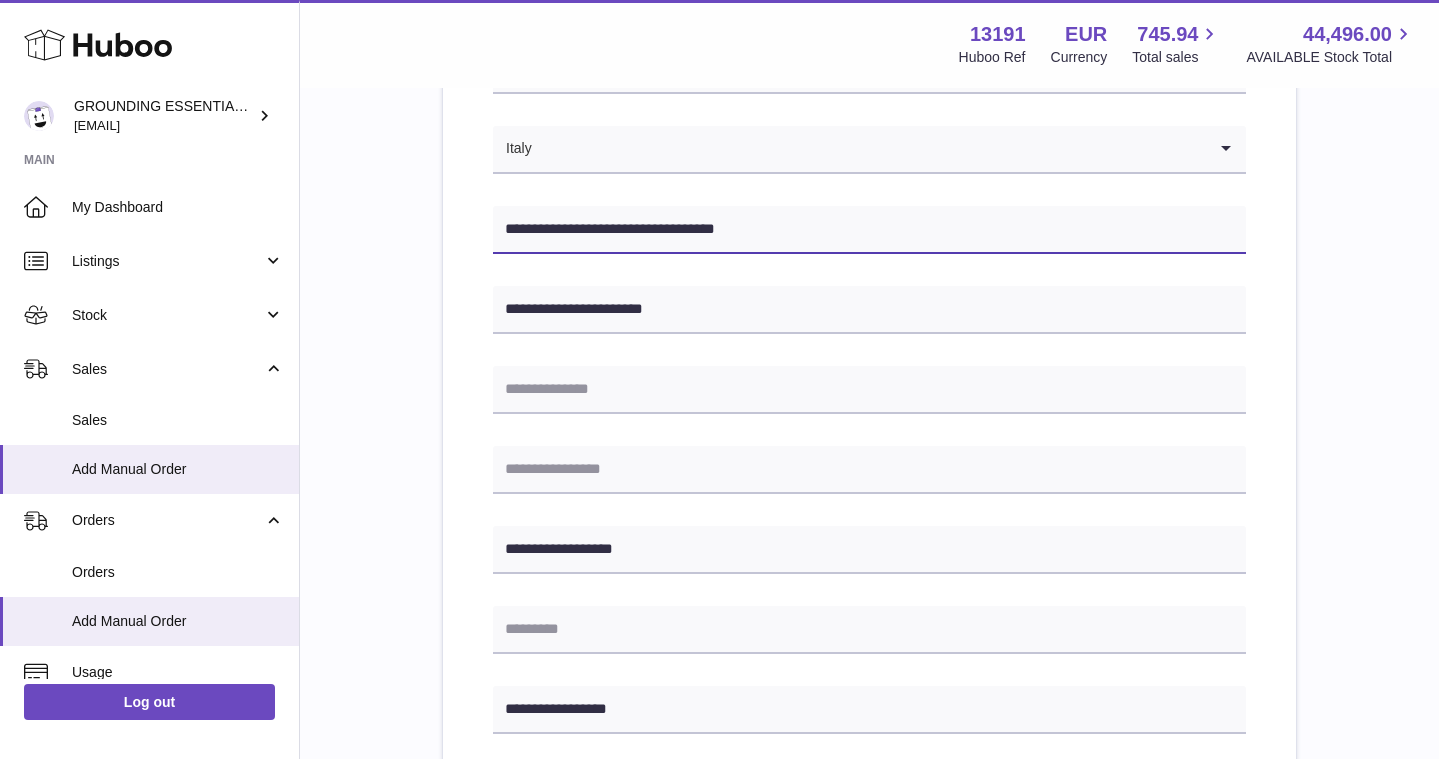 click on "**********" at bounding box center [869, 230] 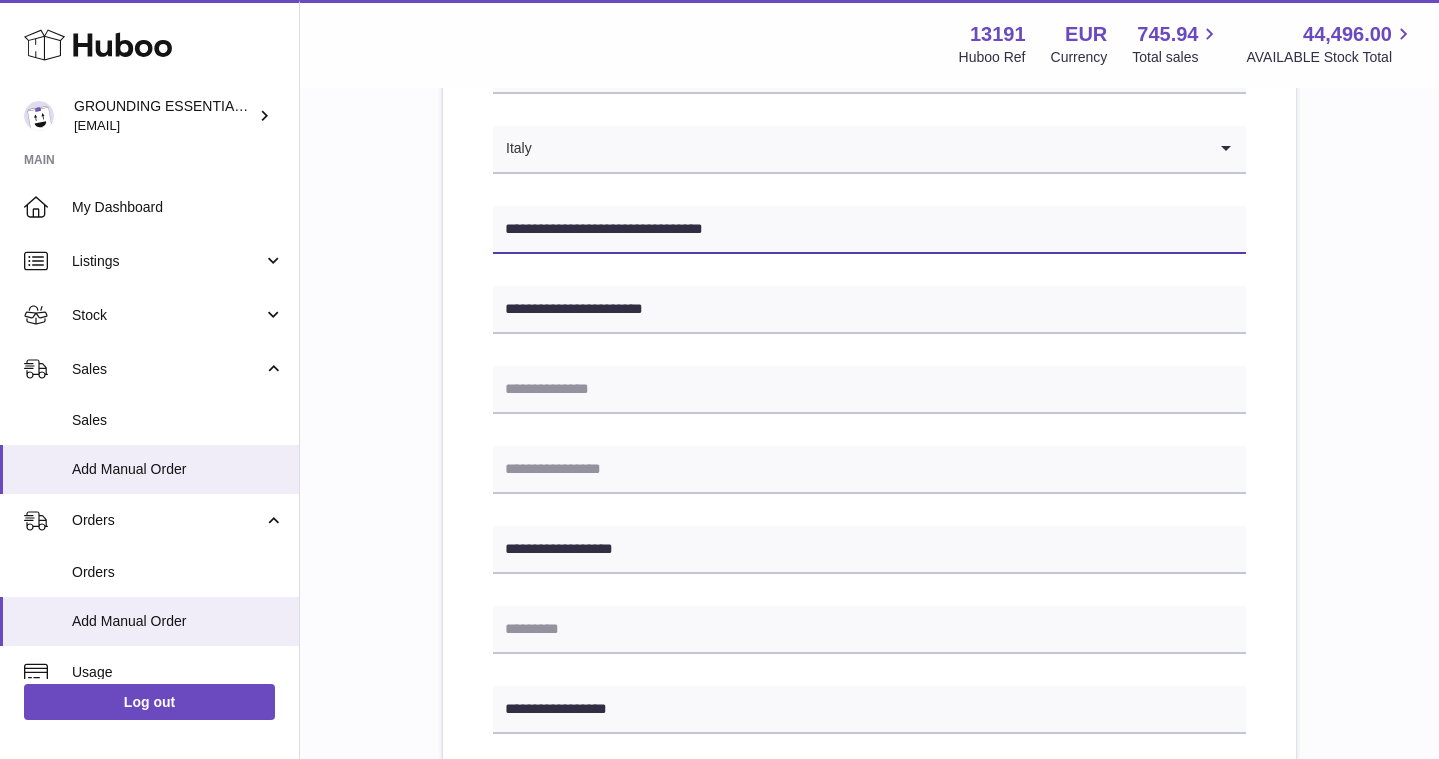 type on "**********" 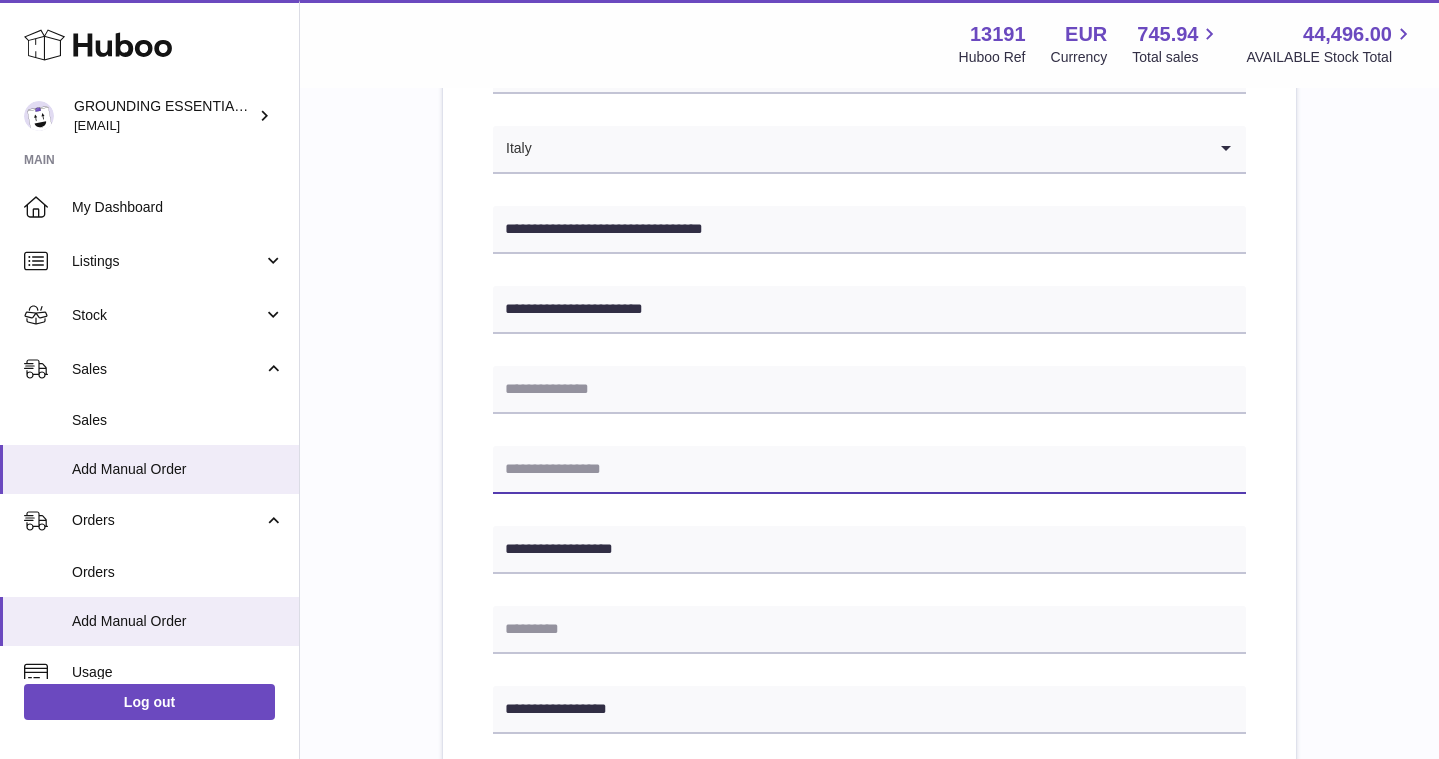 click at bounding box center (869, 470) 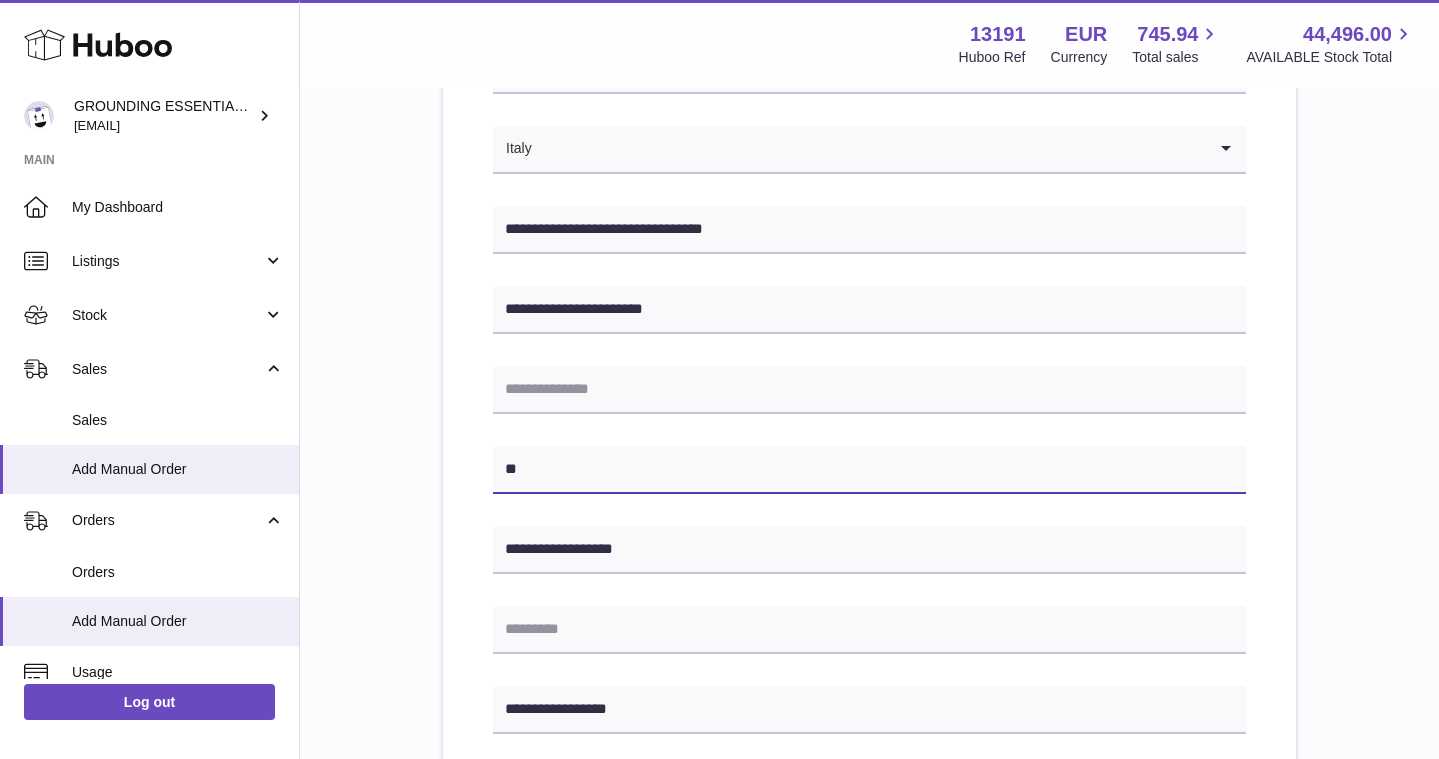 type on "**" 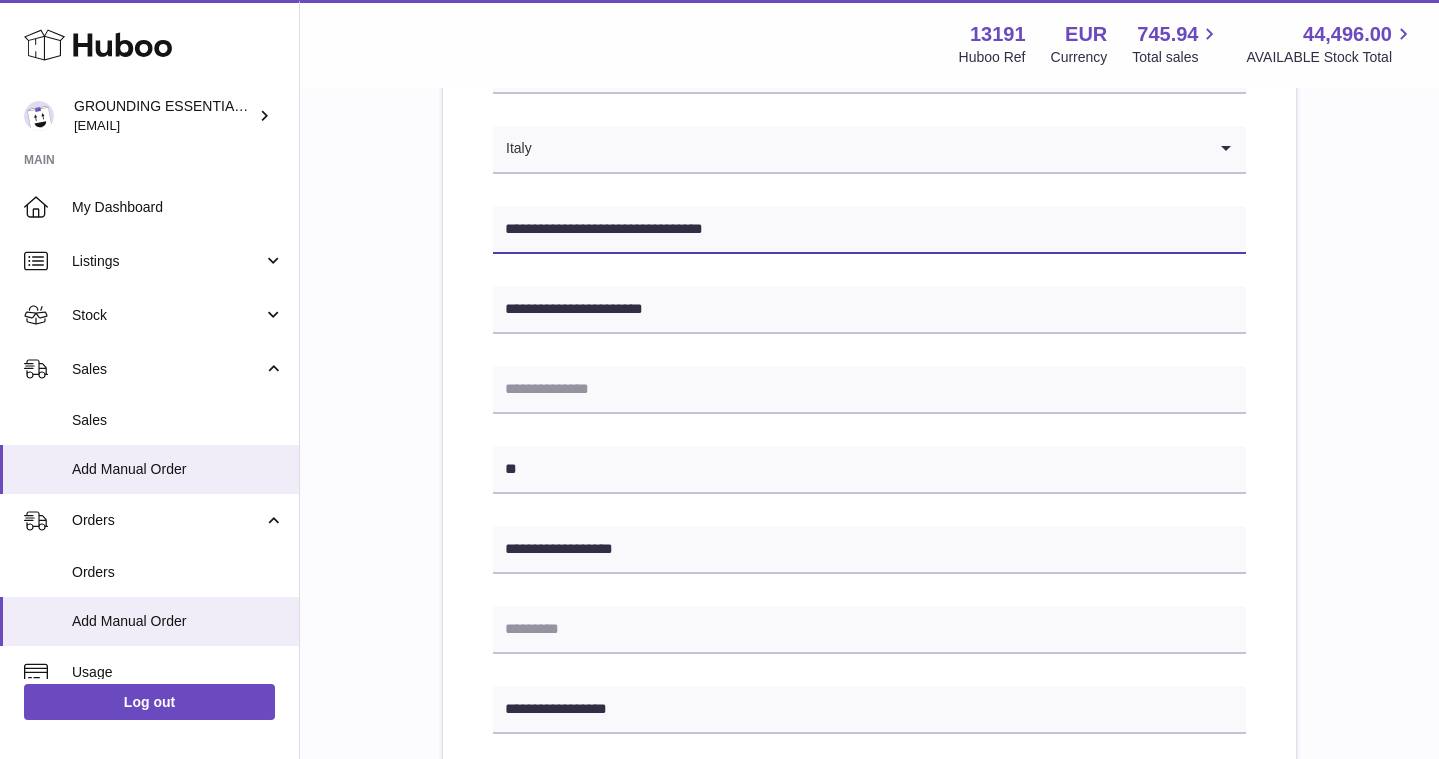 drag, startPoint x: 690, startPoint y: 225, endPoint x: 645, endPoint y: 224, distance: 45.01111 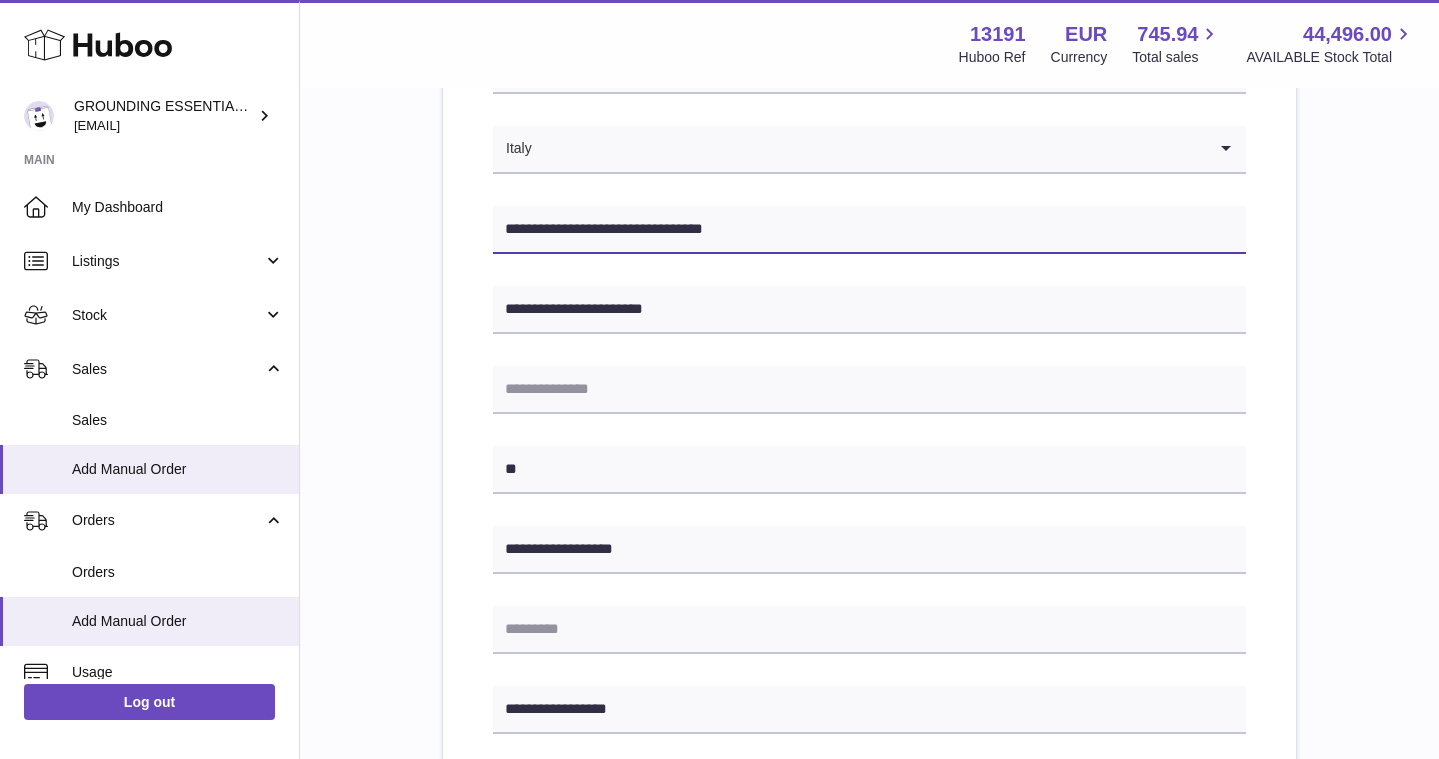 click on "**********" at bounding box center (869, 230) 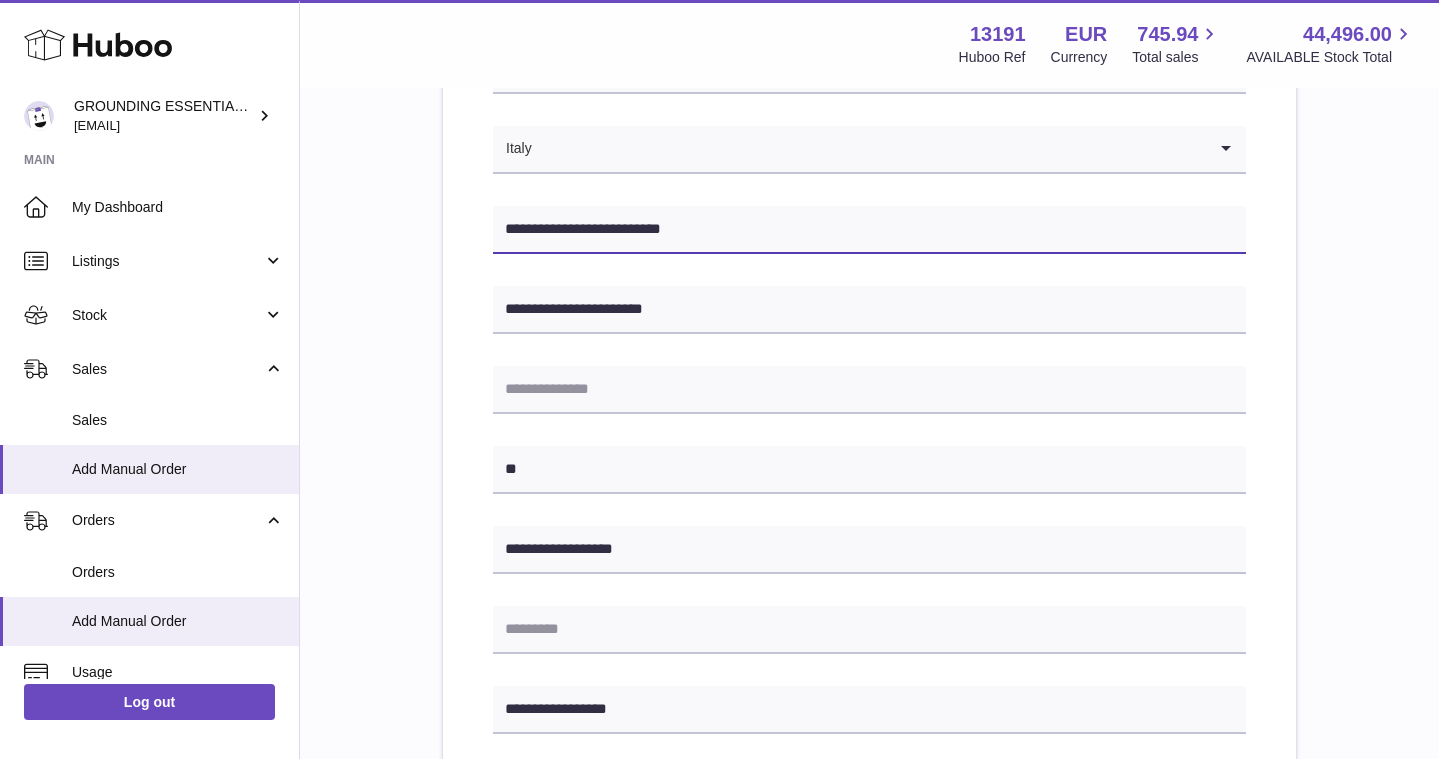 type on "**********" 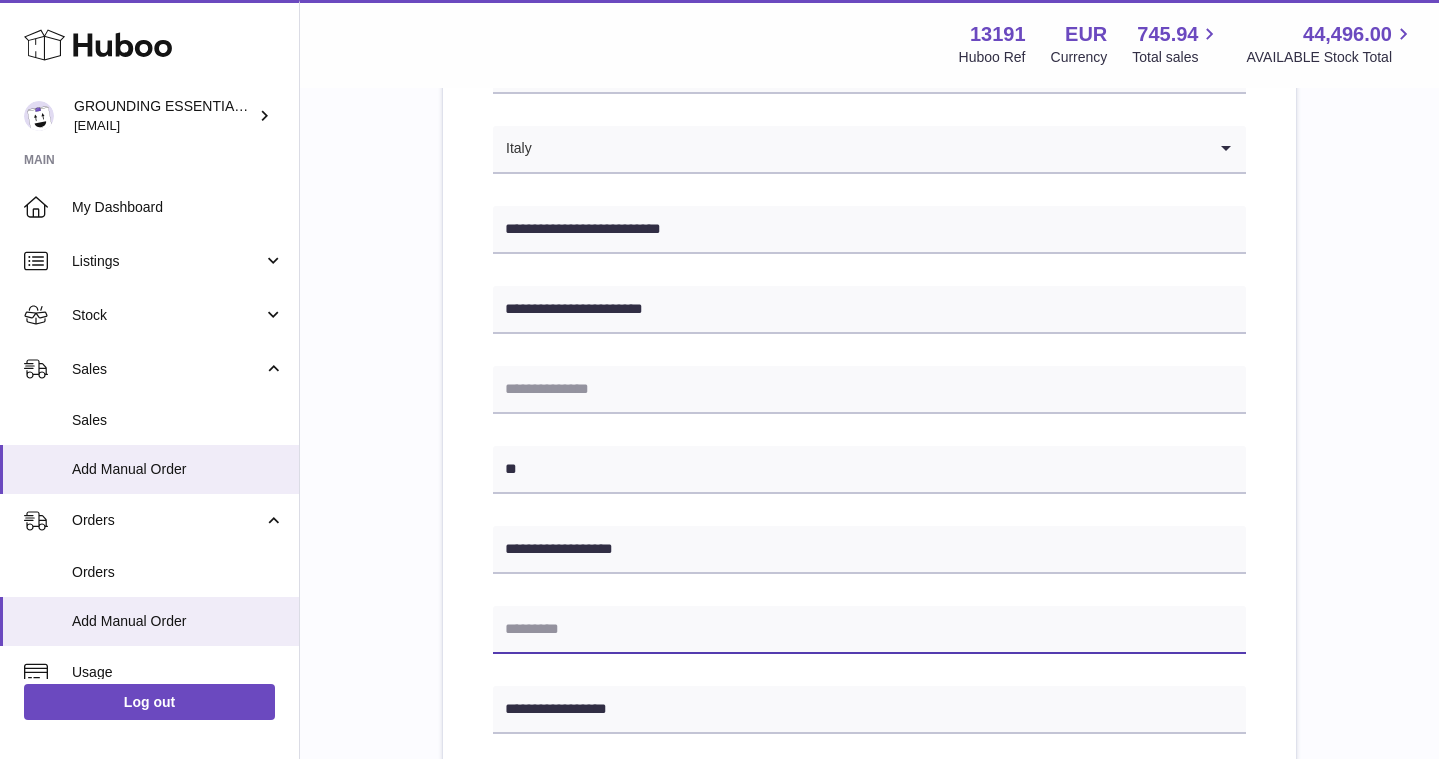 click at bounding box center (869, 630) 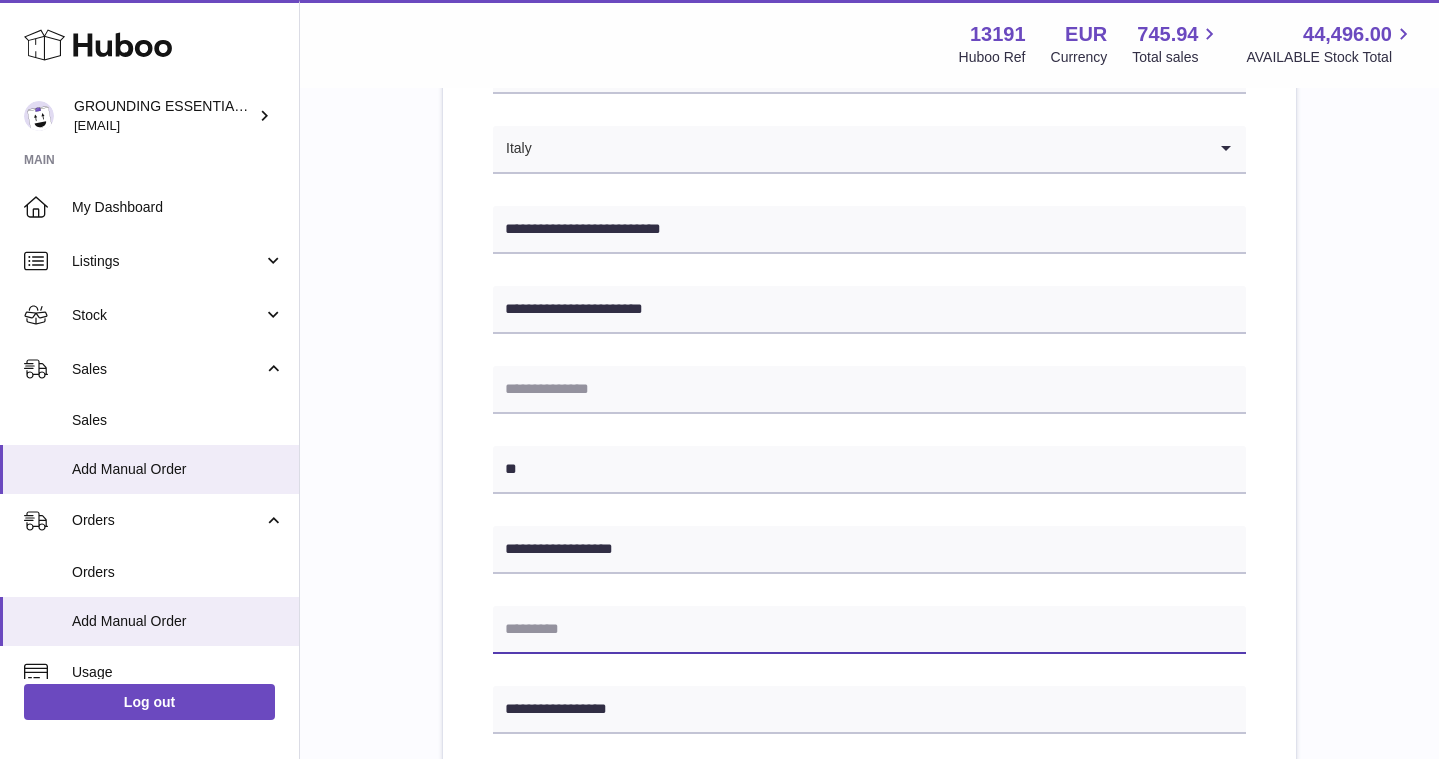 paste on "*****" 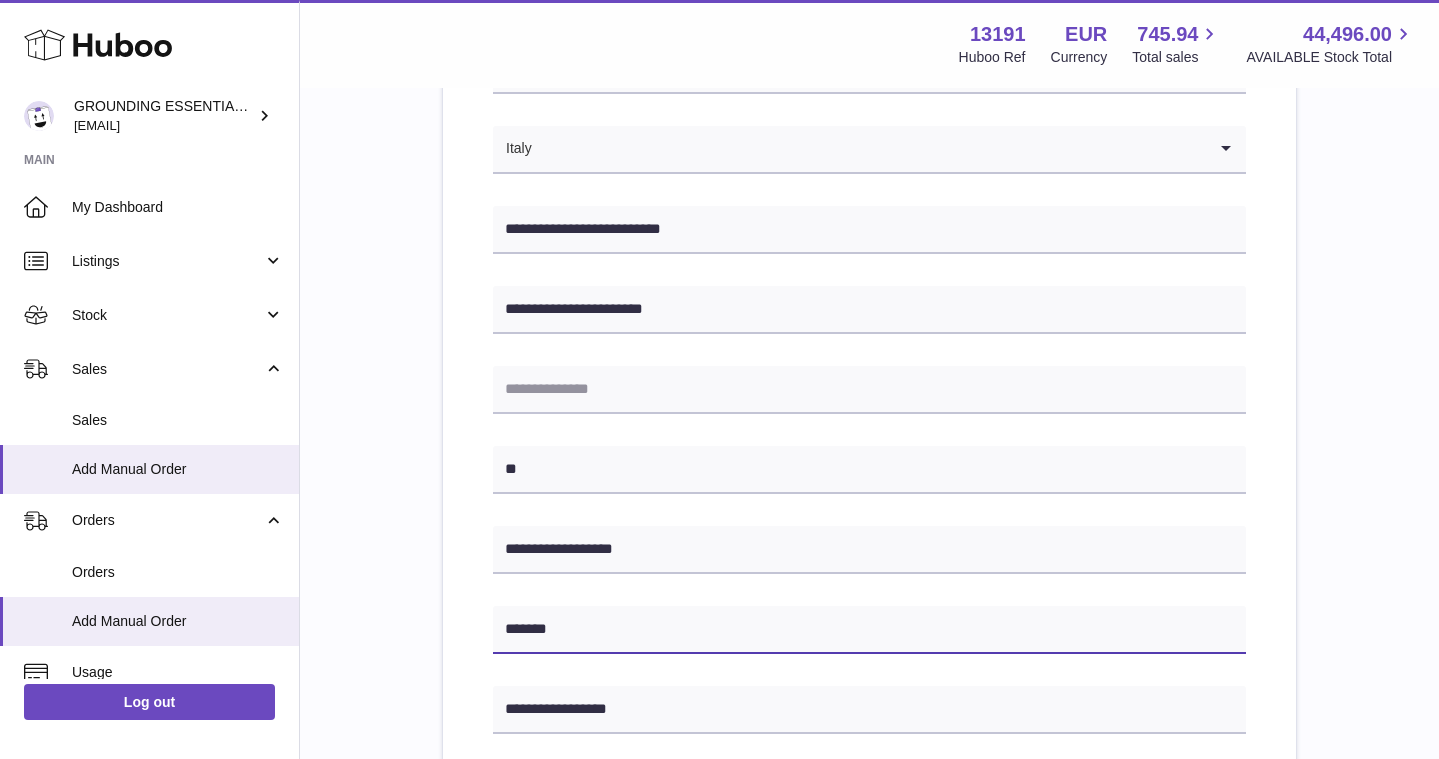 type on "*****" 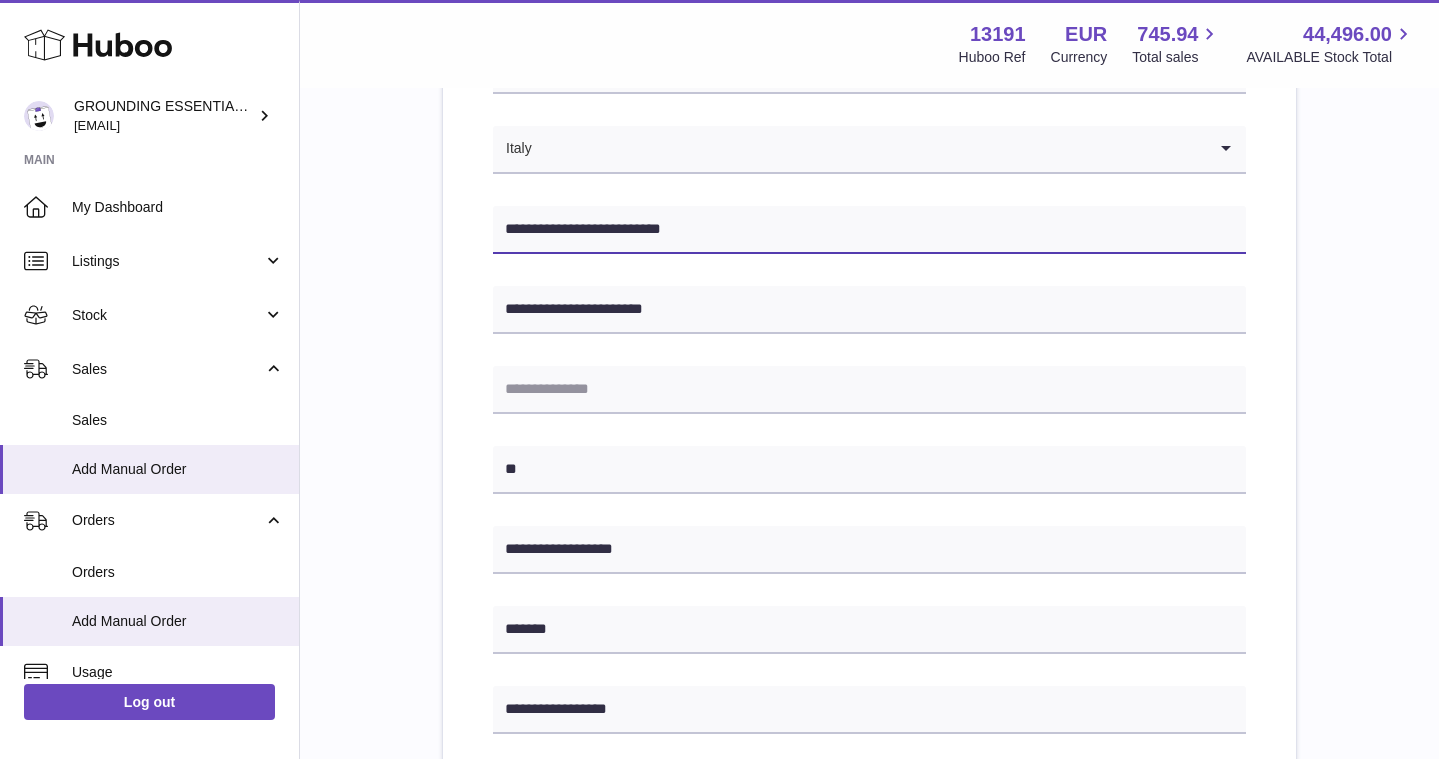 drag, startPoint x: 689, startPoint y: 235, endPoint x: 645, endPoint y: 228, distance: 44.553337 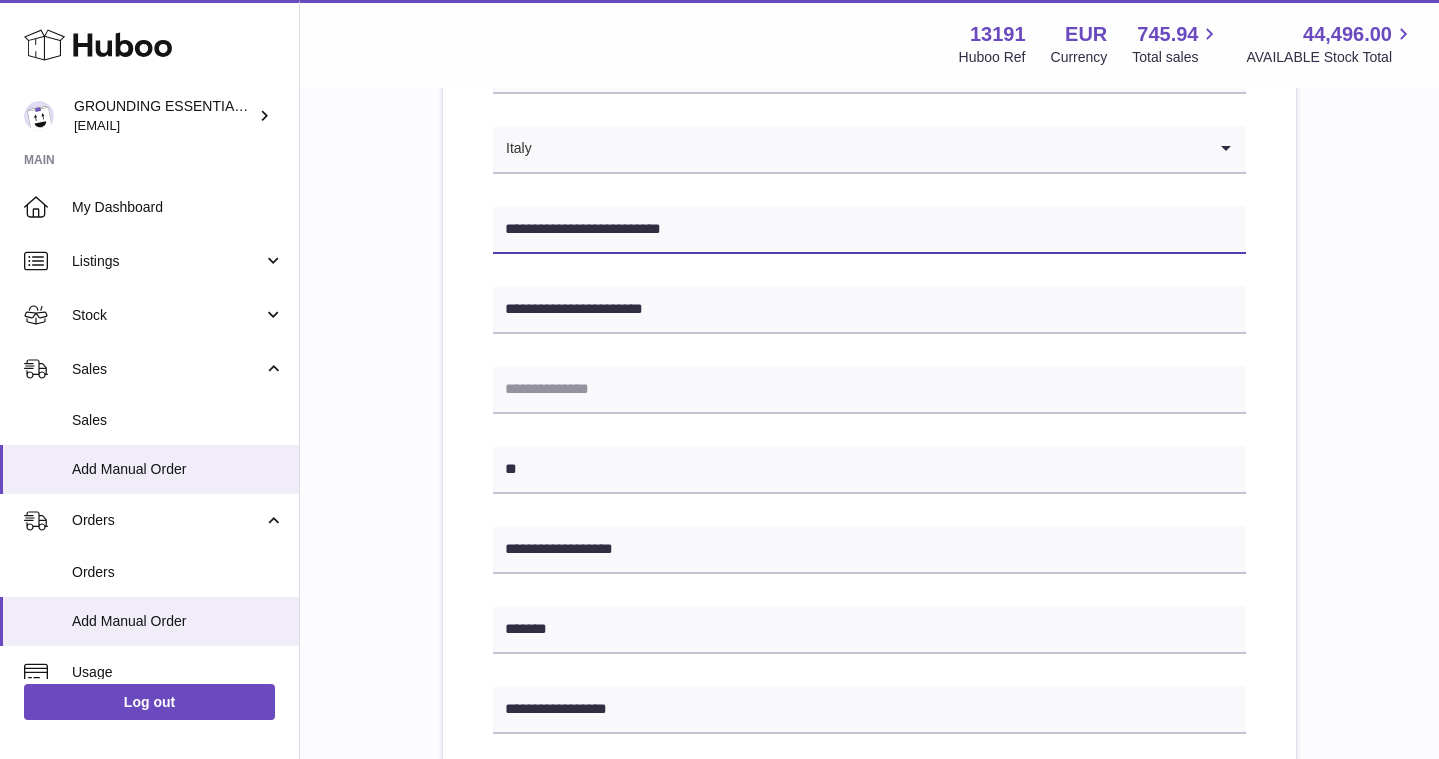 click on "**********" at bounding box center [869, 230] 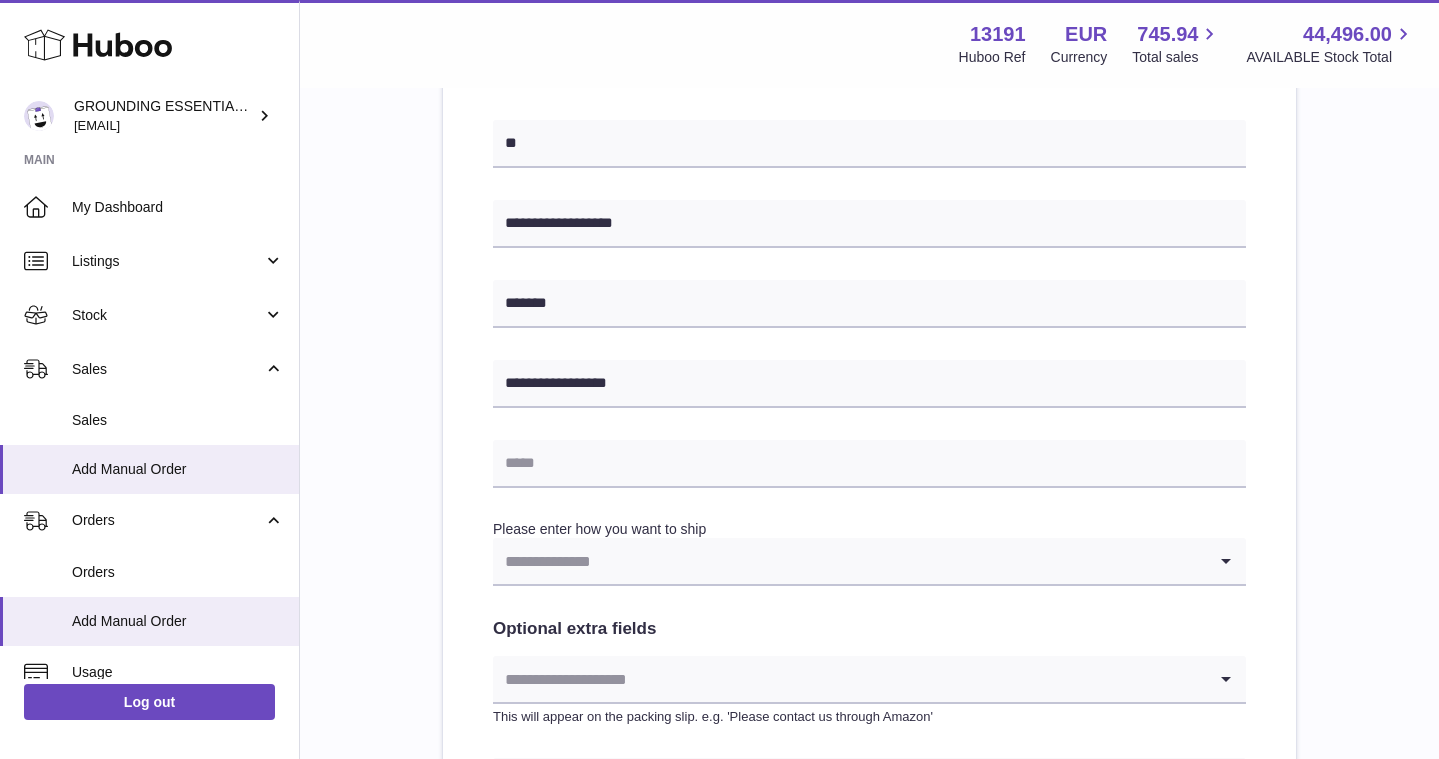 scroll, scrollTop: 816, scrollLeft: 0, axis: vertical 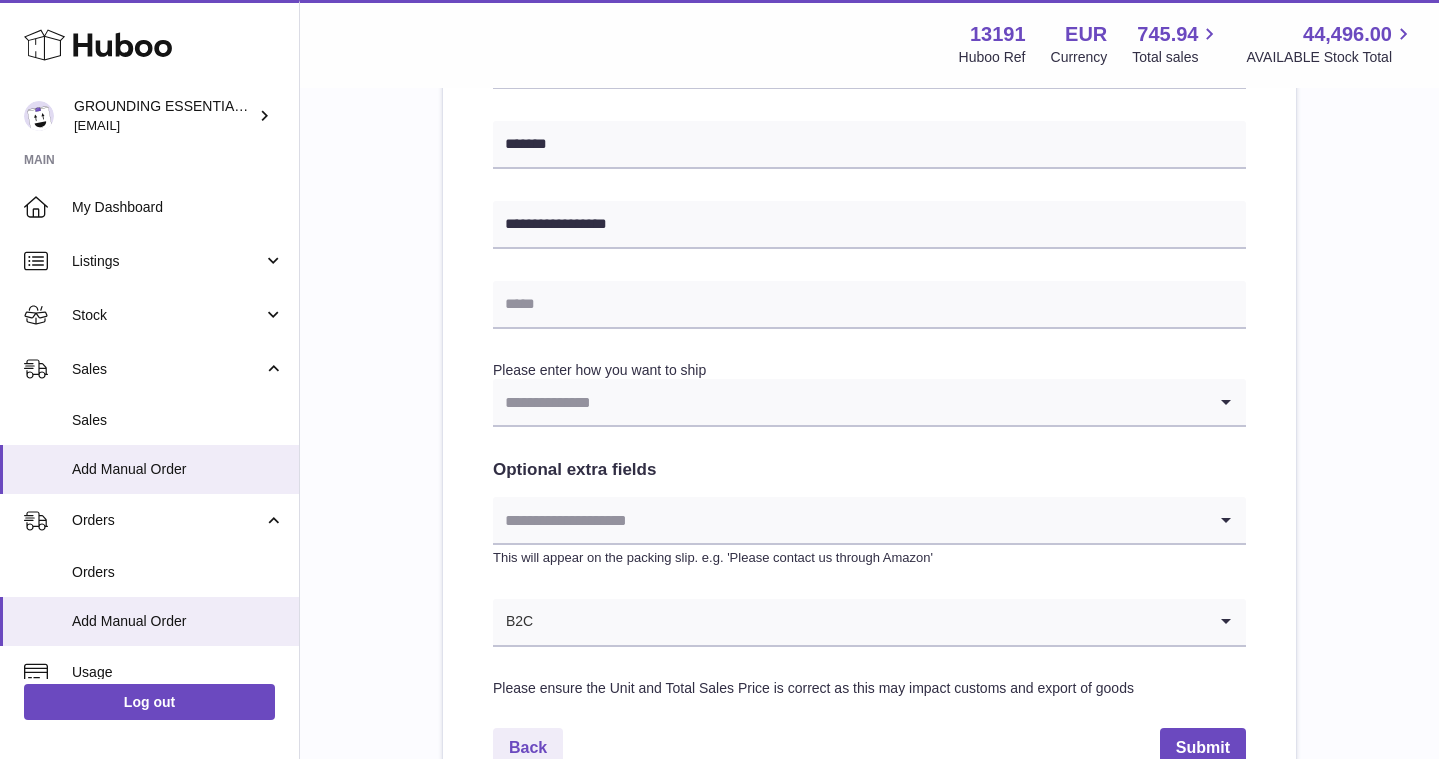 type on "**********" 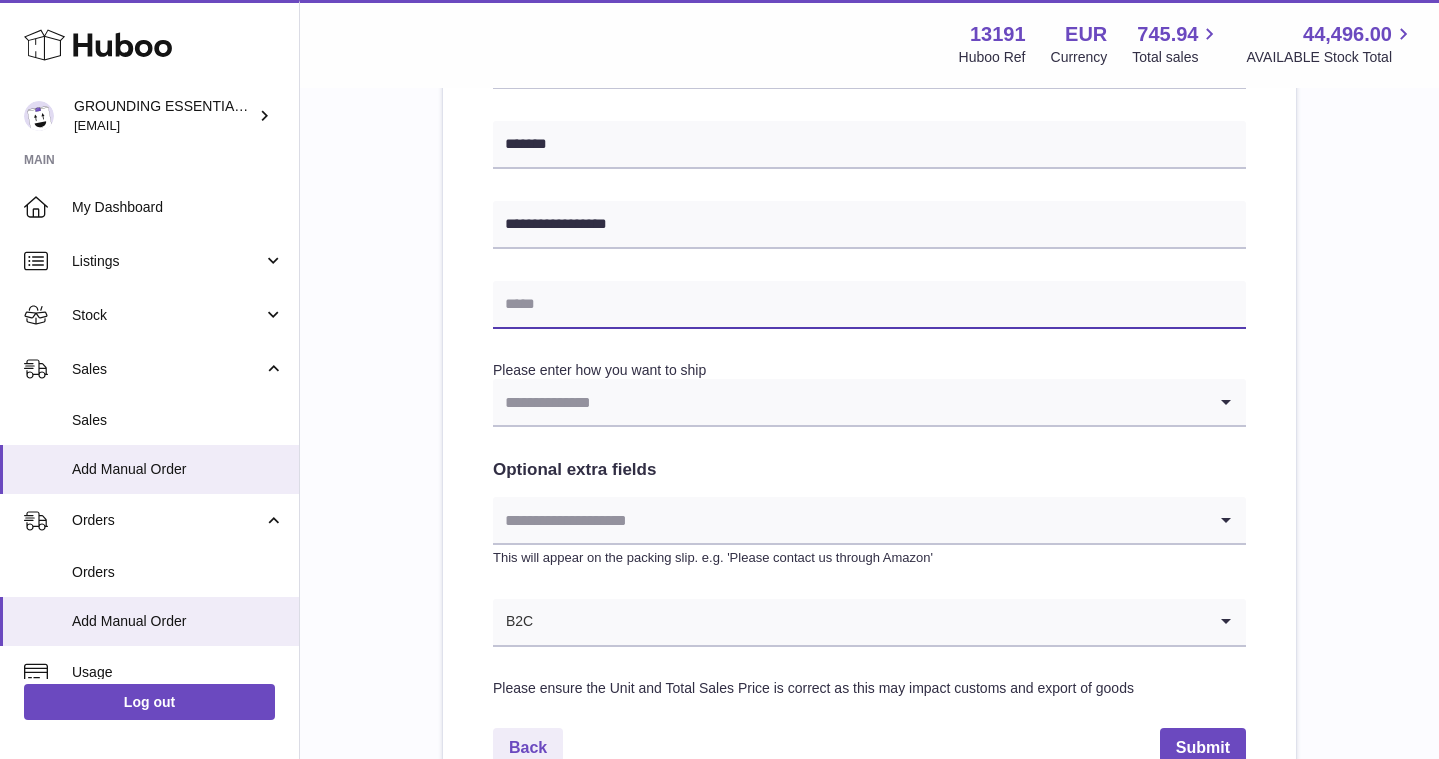 click at bounding box center [869, 305] 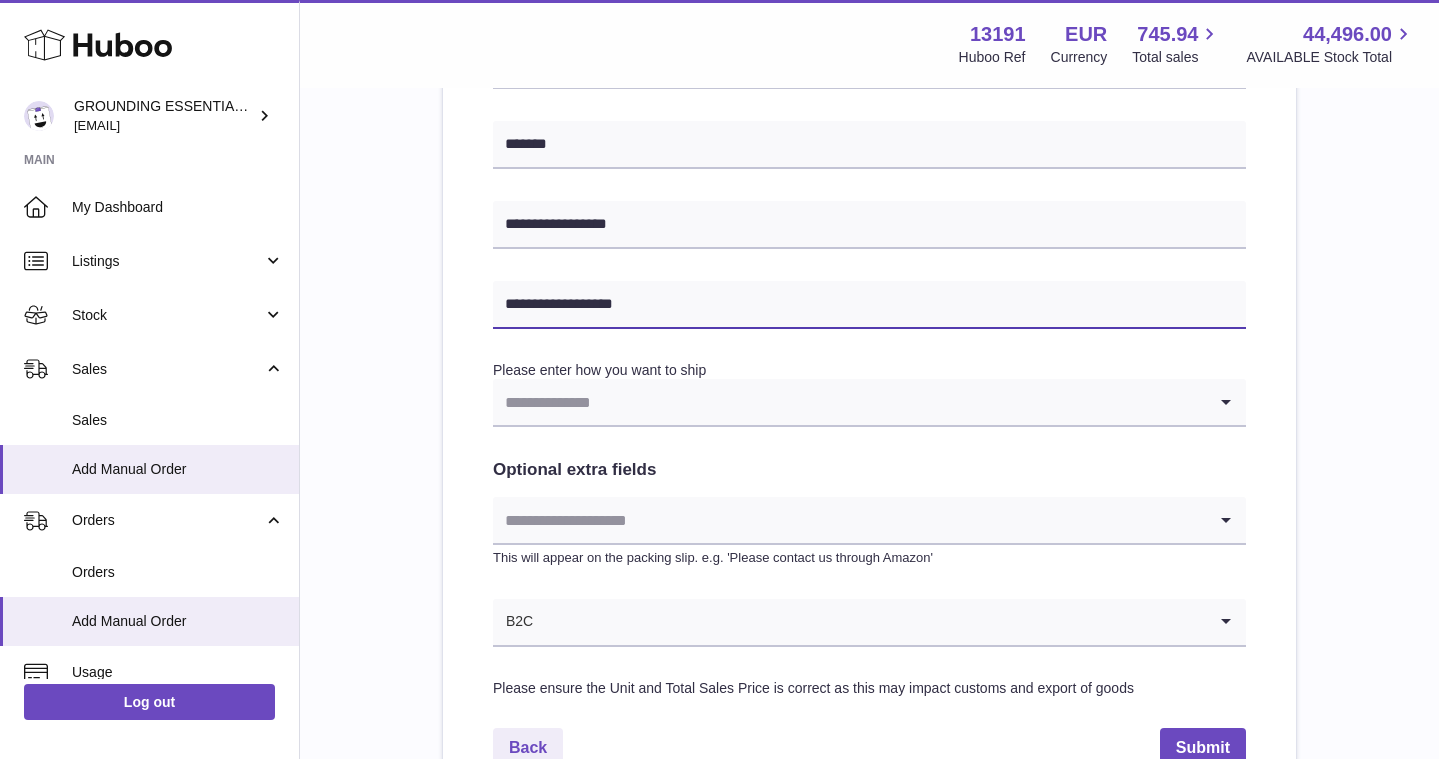 type on "**********" 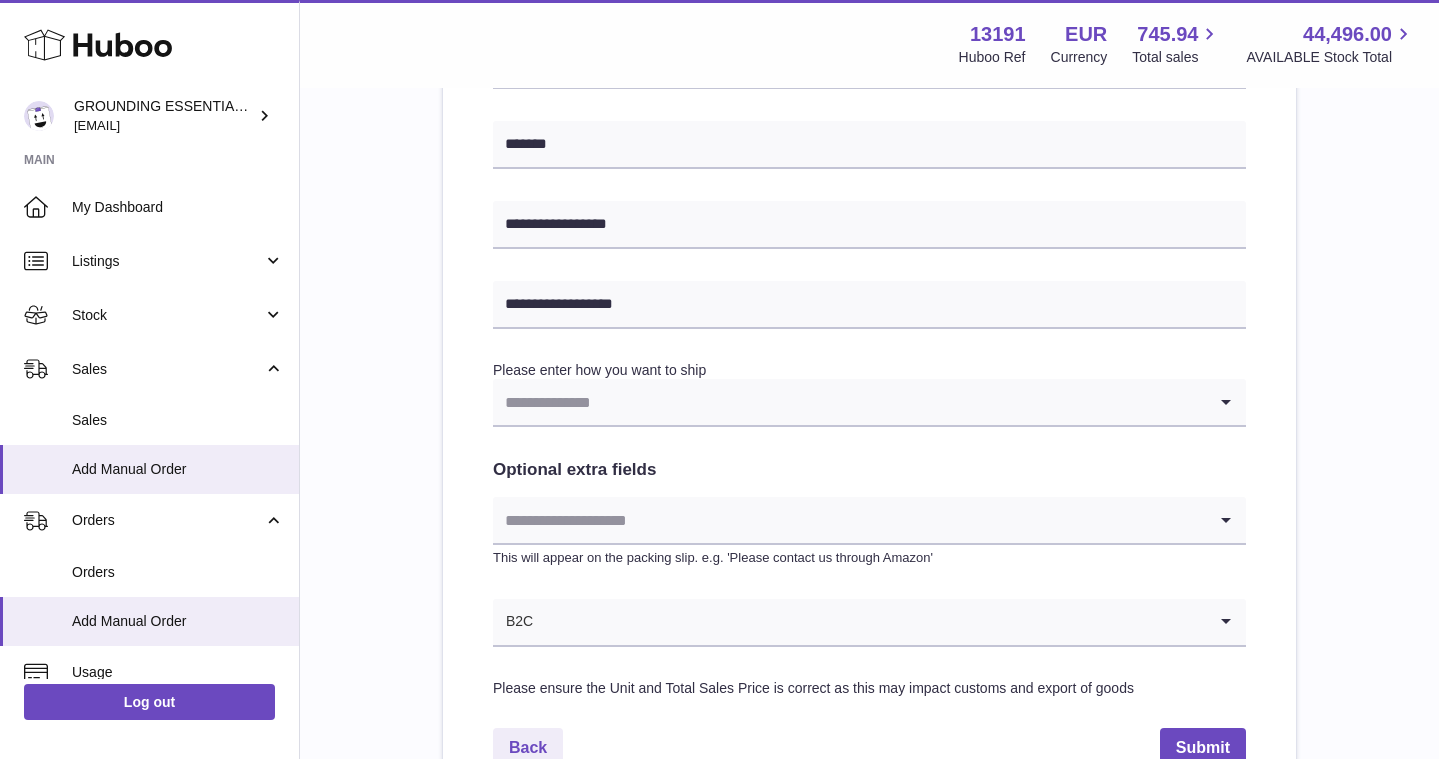 click at bounding box center (849, 402) 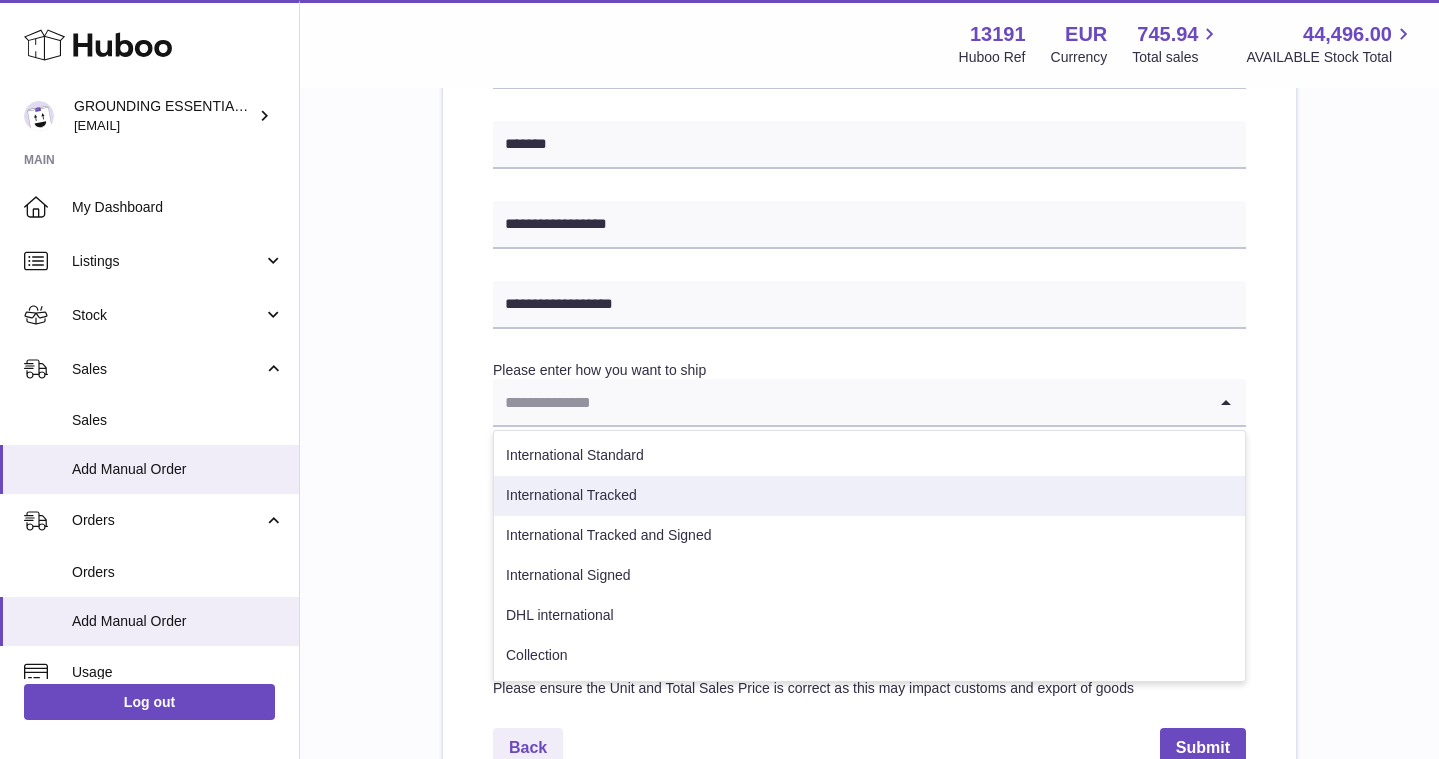 click on "International Tracked" at bounding box center (869, 496) 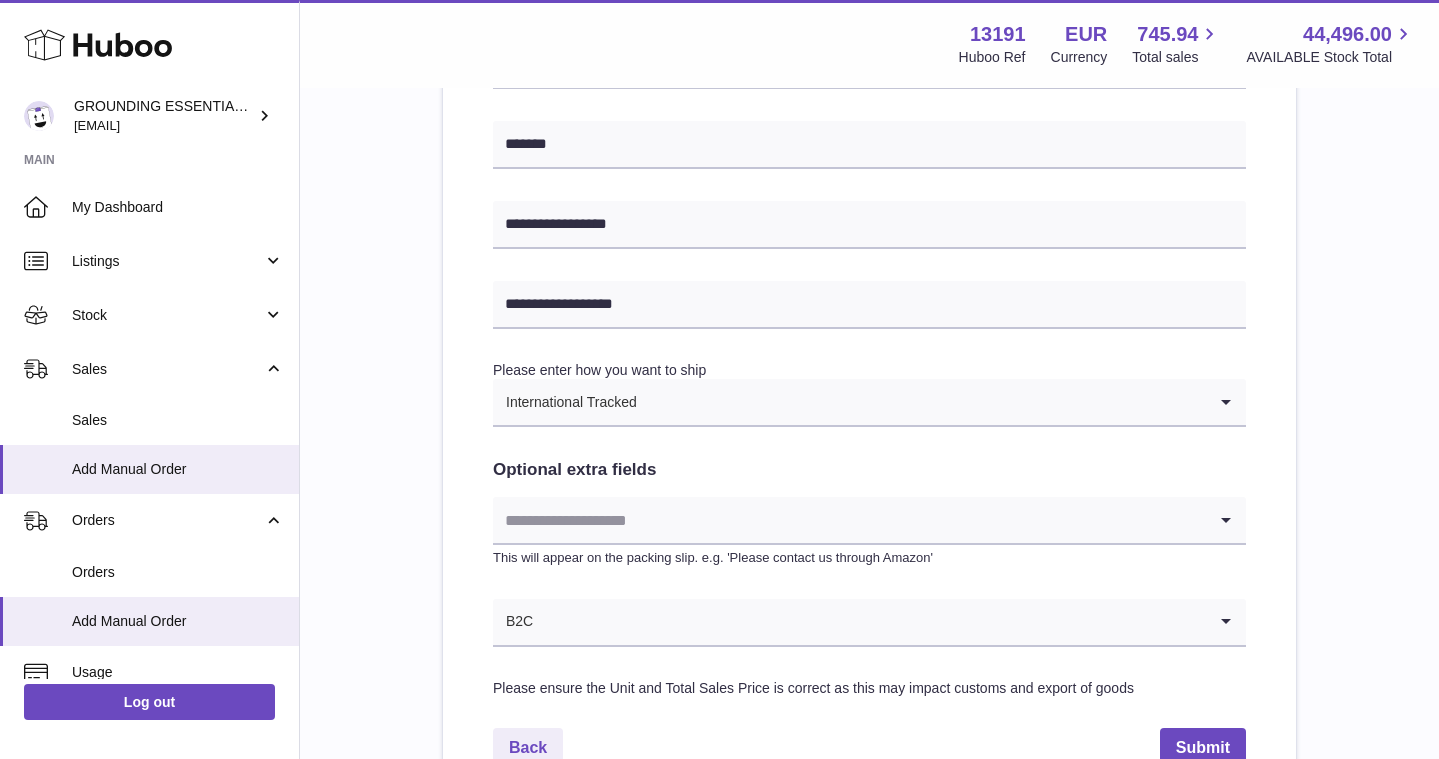 scroll, scrollTop: 944, scrollLeft: 0, axis: vertical 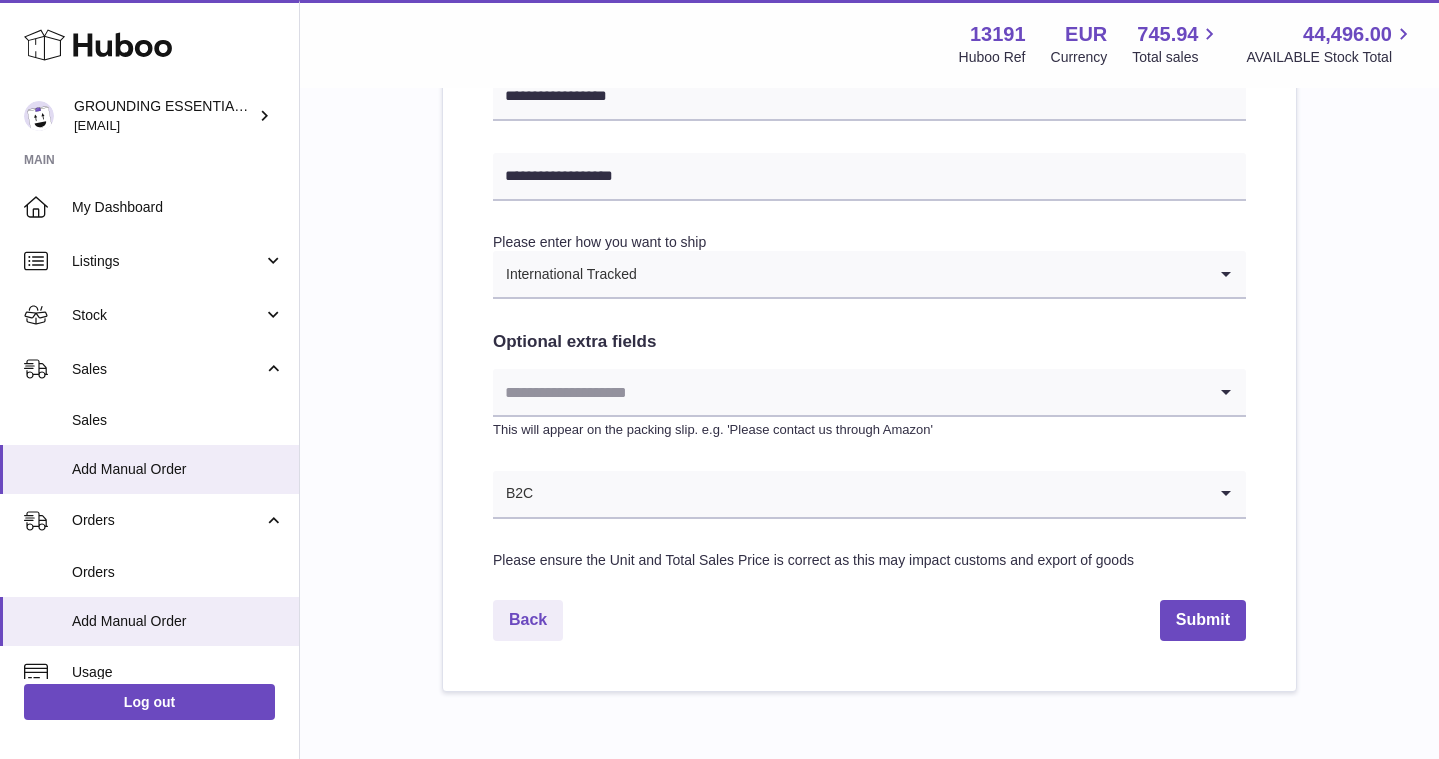 click at bounding box center (849, 392) 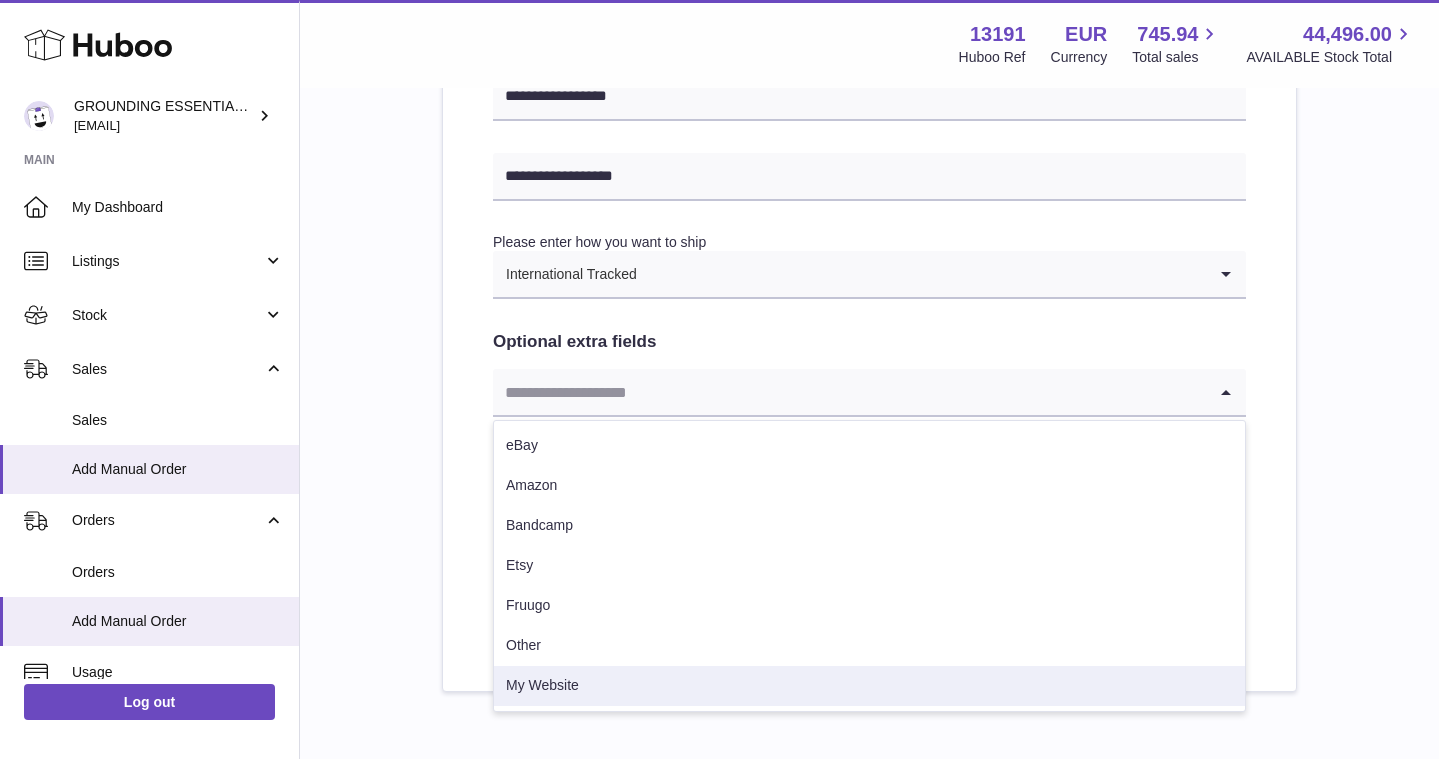 click on "My Website" at bounding box center (869, 686) 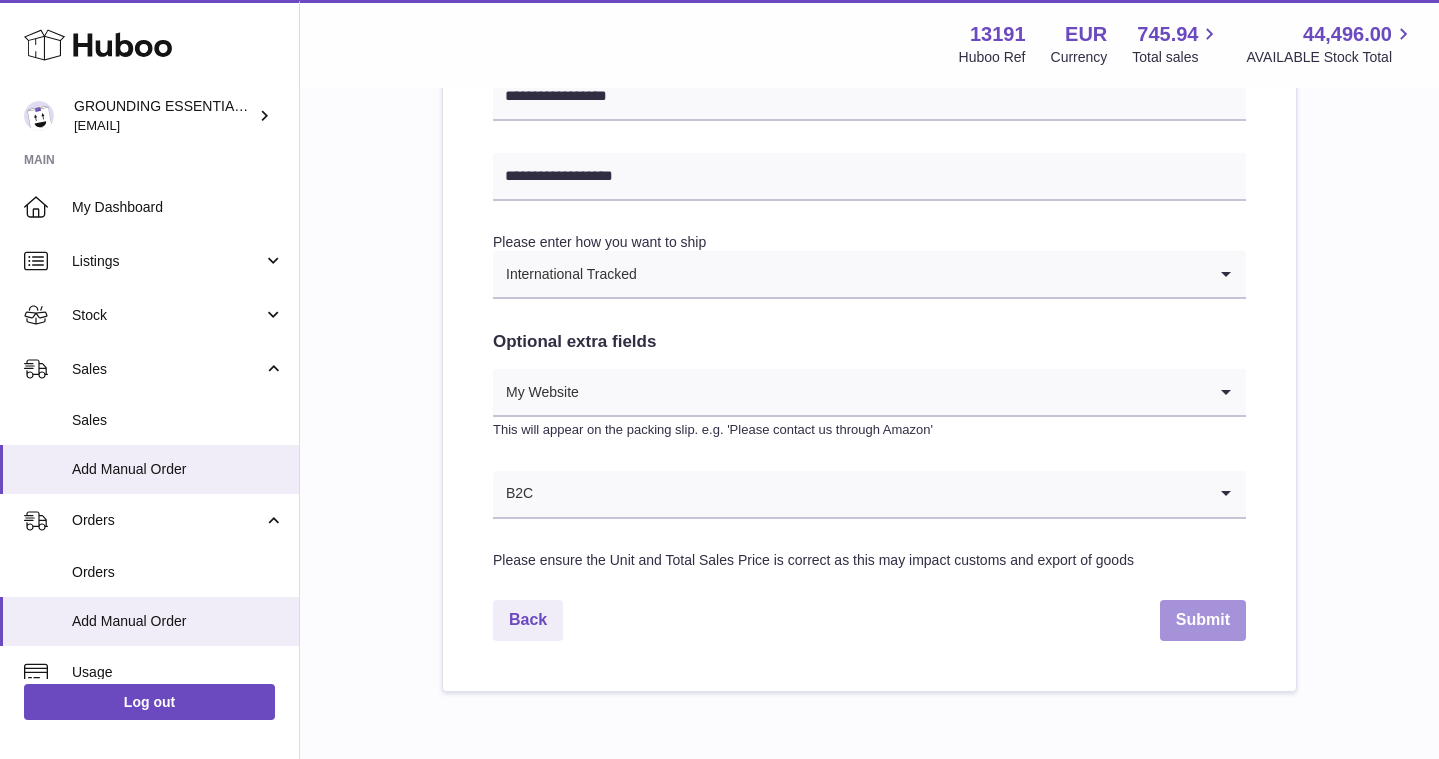 click on "Submit" at bounding box center [1203, 620] 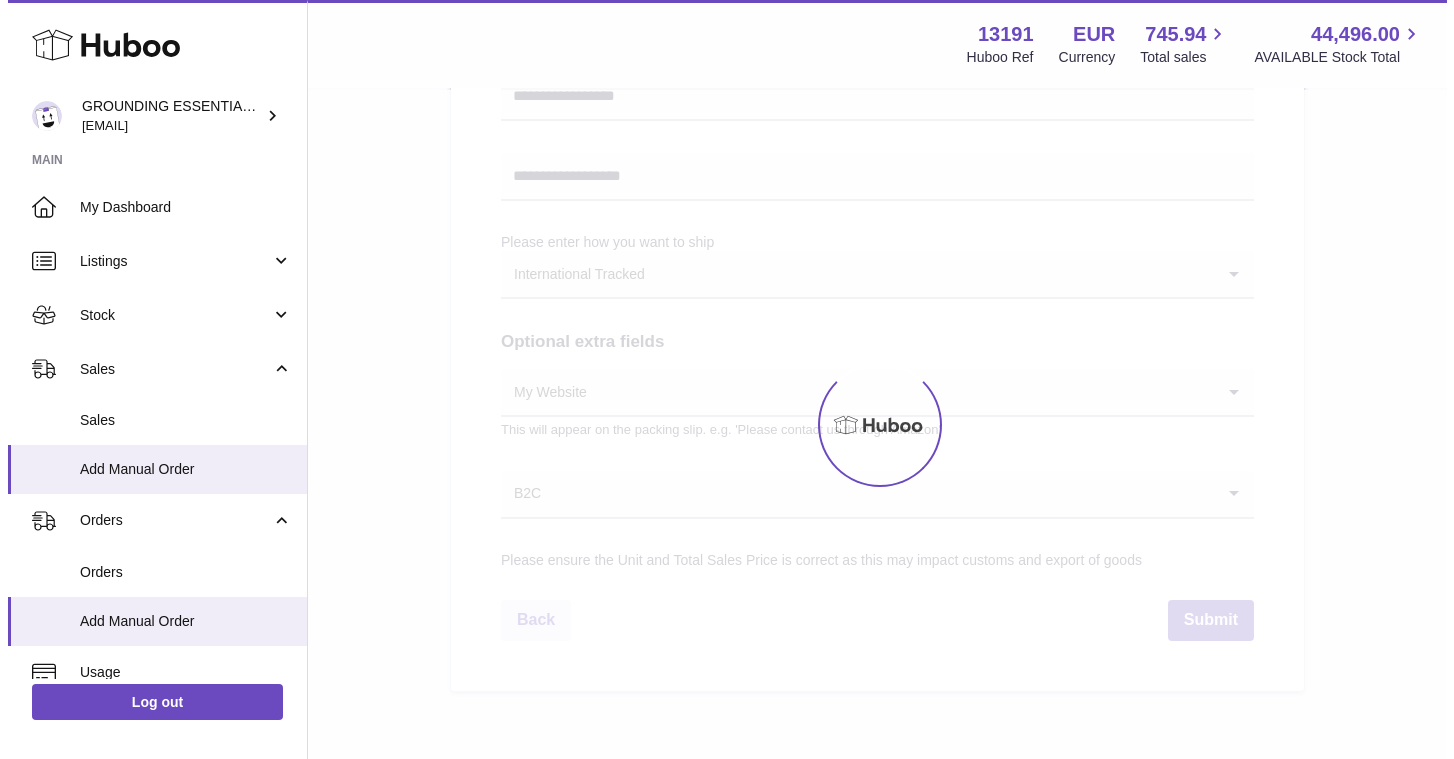 scroll, scrollTop: 0, scrollLeft: 0, axis: both 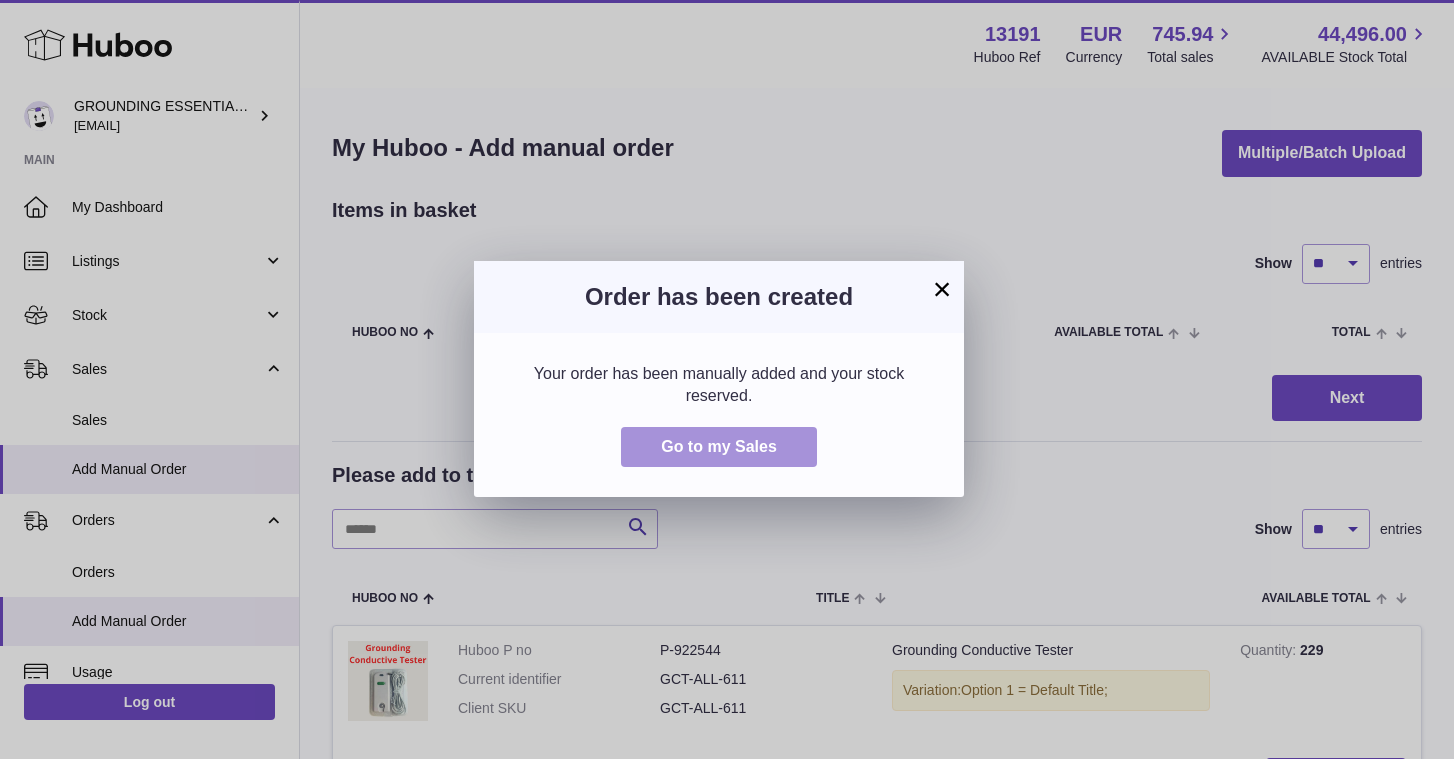 click on "Go to my Sales" at bounding box center (719, 446) 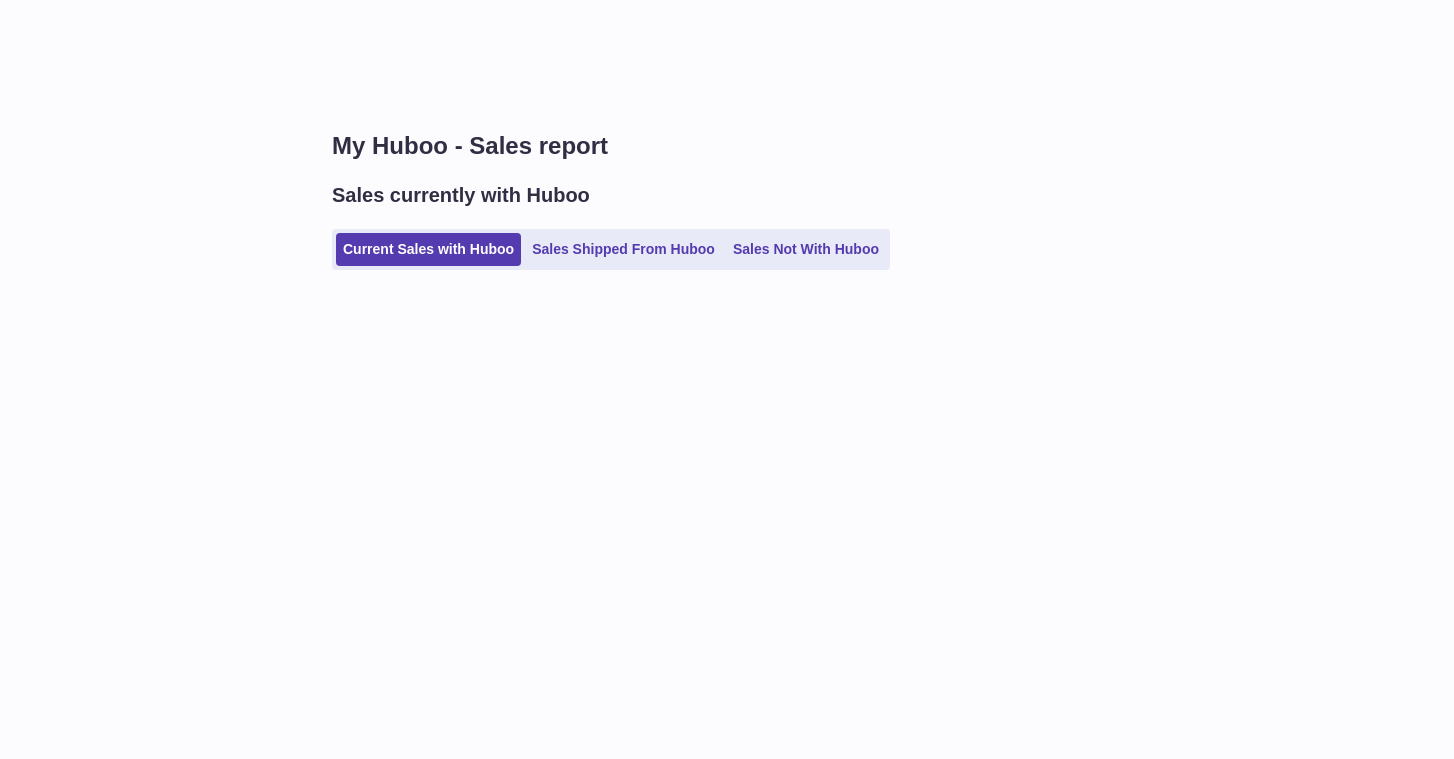 scroll, scrollTop: 0, scrollLeft: 0, axis: both 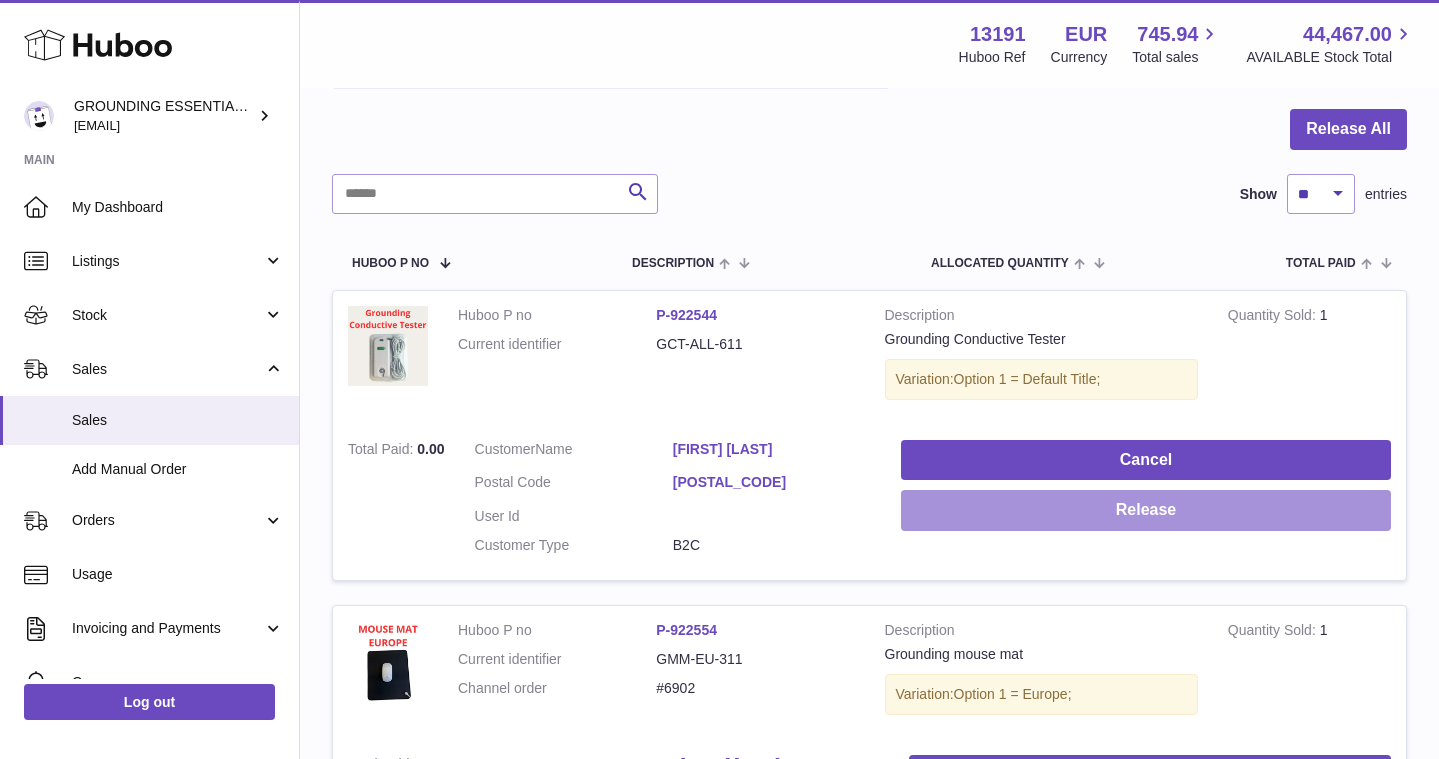 click on "Release" at bounding box center (1146, 510) 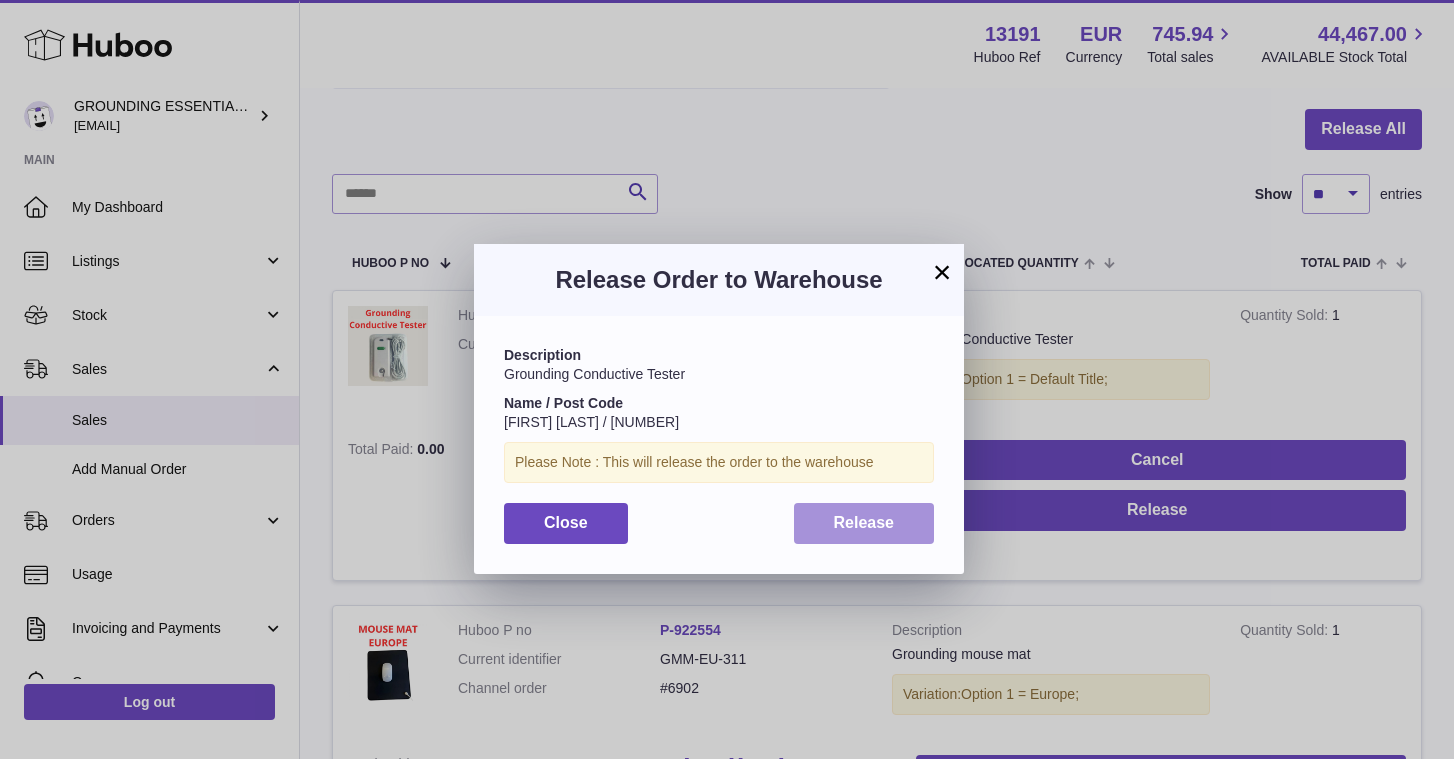 click on "Release" at bounding box center (864, 522) 